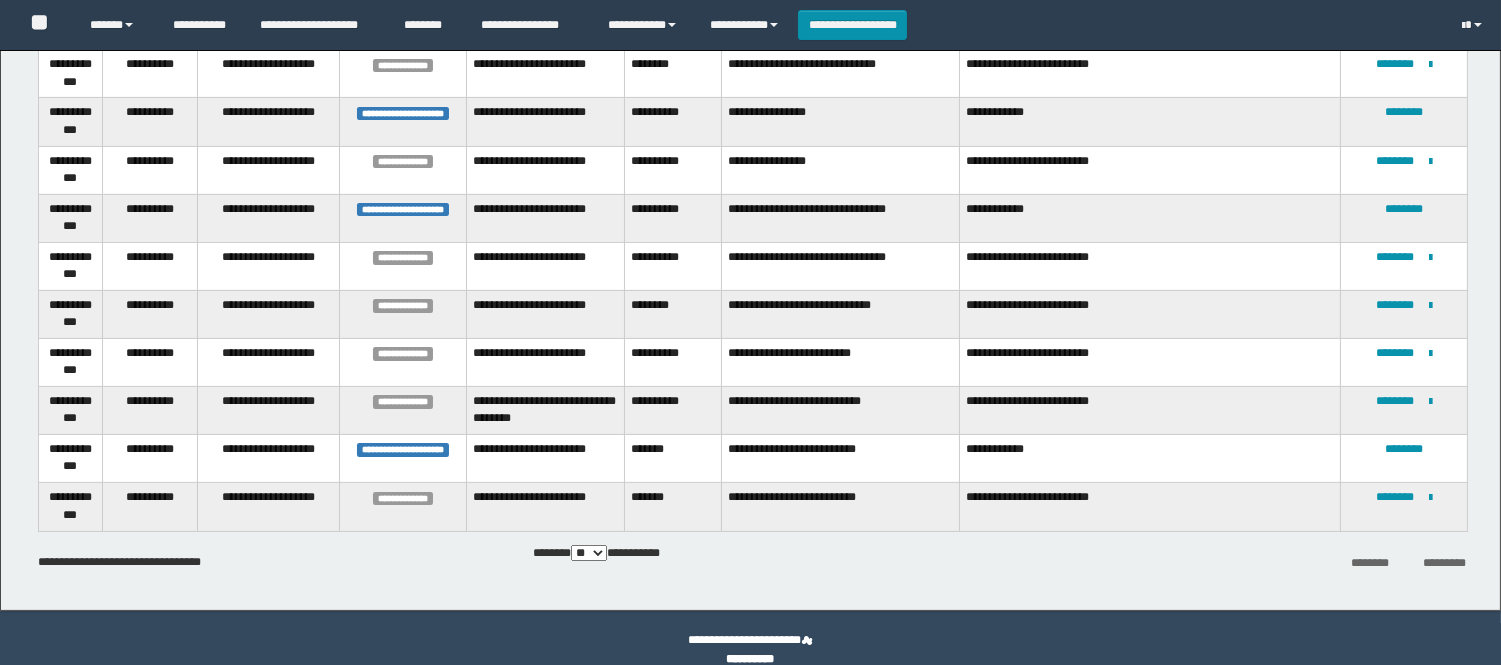 scroll, scrollTop: 924, scrollLeft: 0, axis: vertical 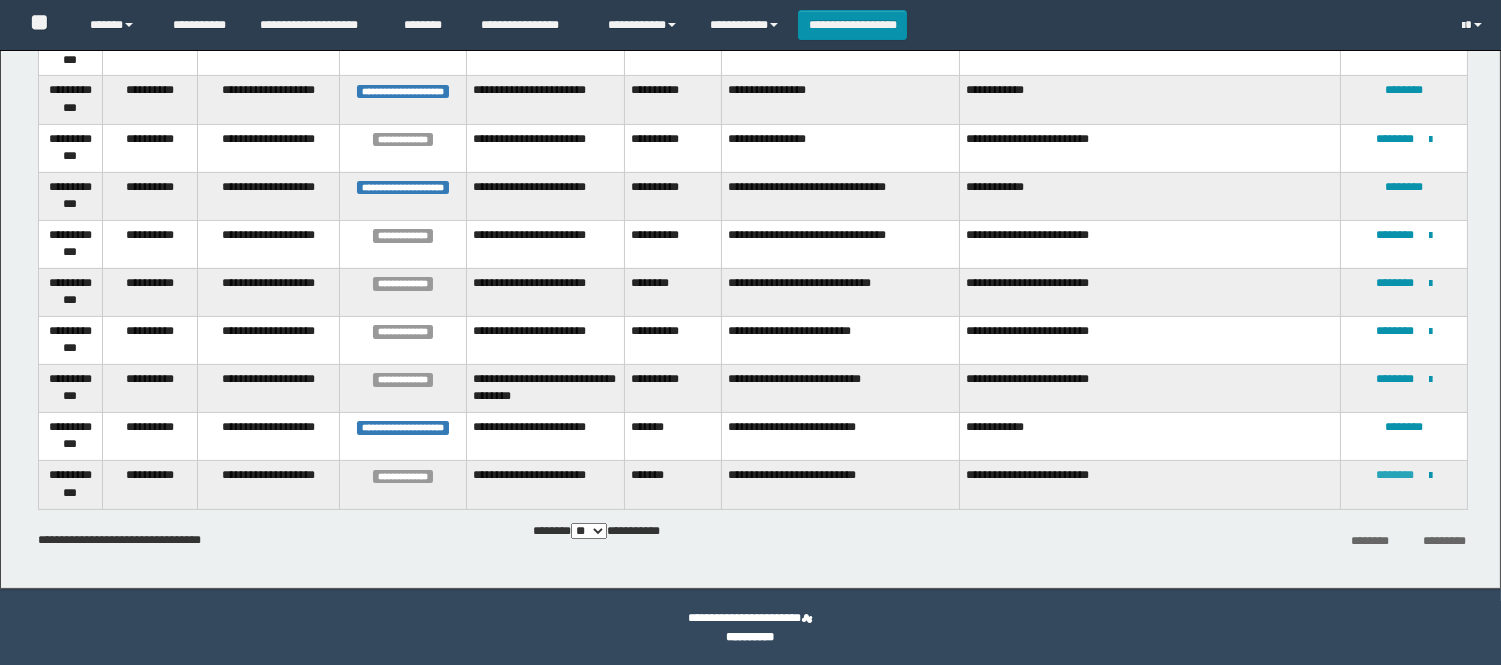 click on "********" at bounding box center [1395, 475] 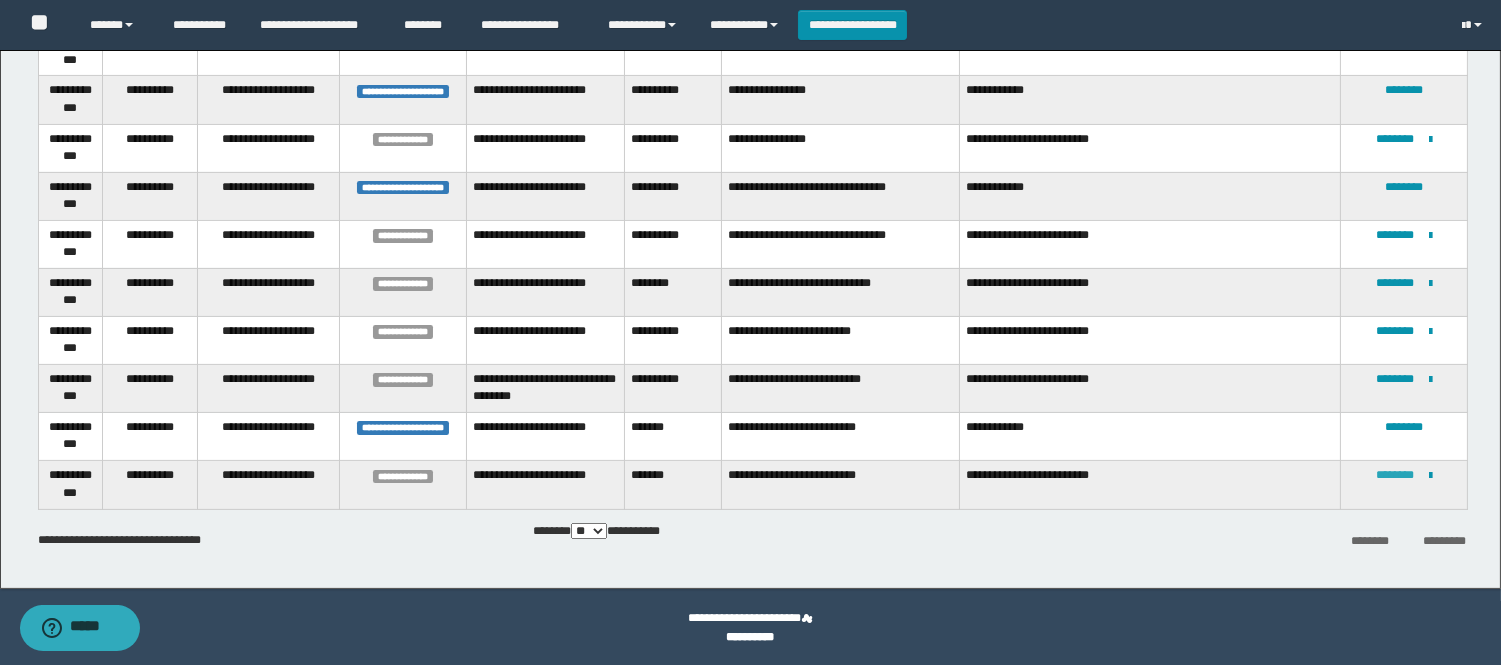 scroll, scrollTop: 0, scrollLeft: 0, axis: both 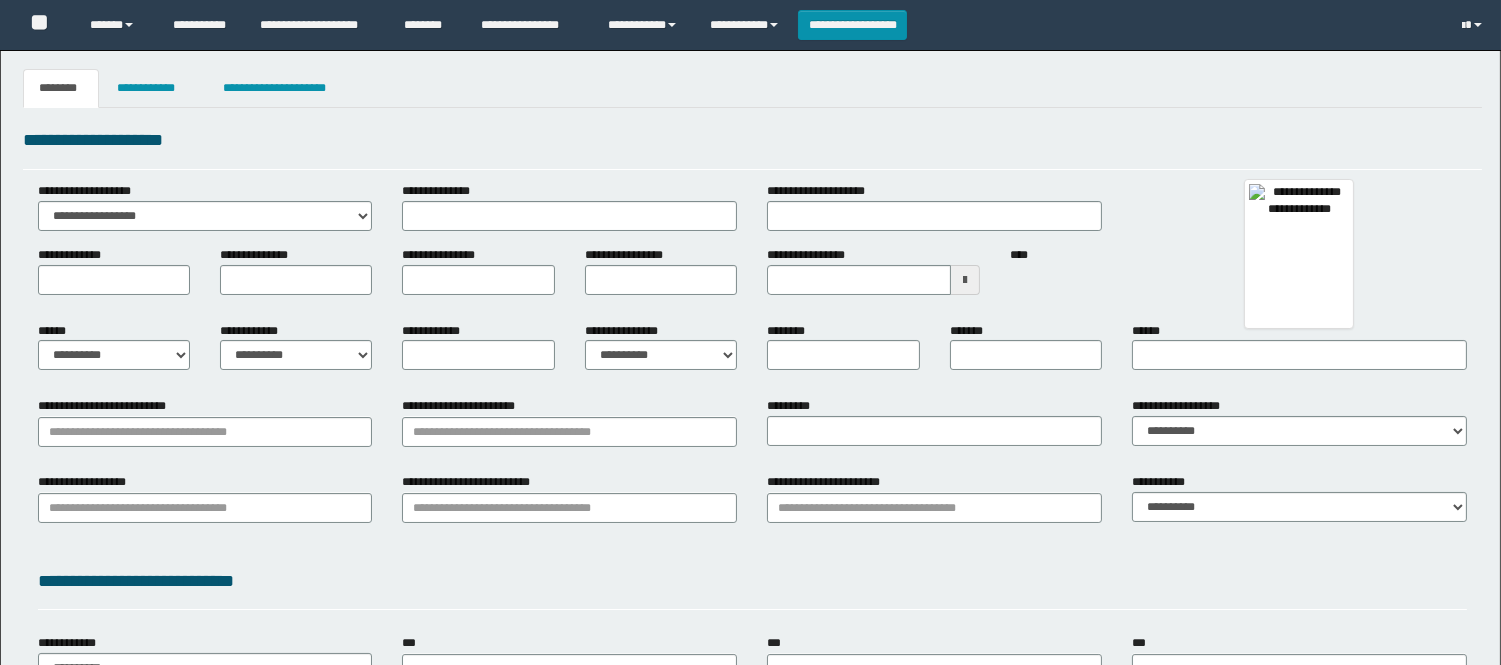 type 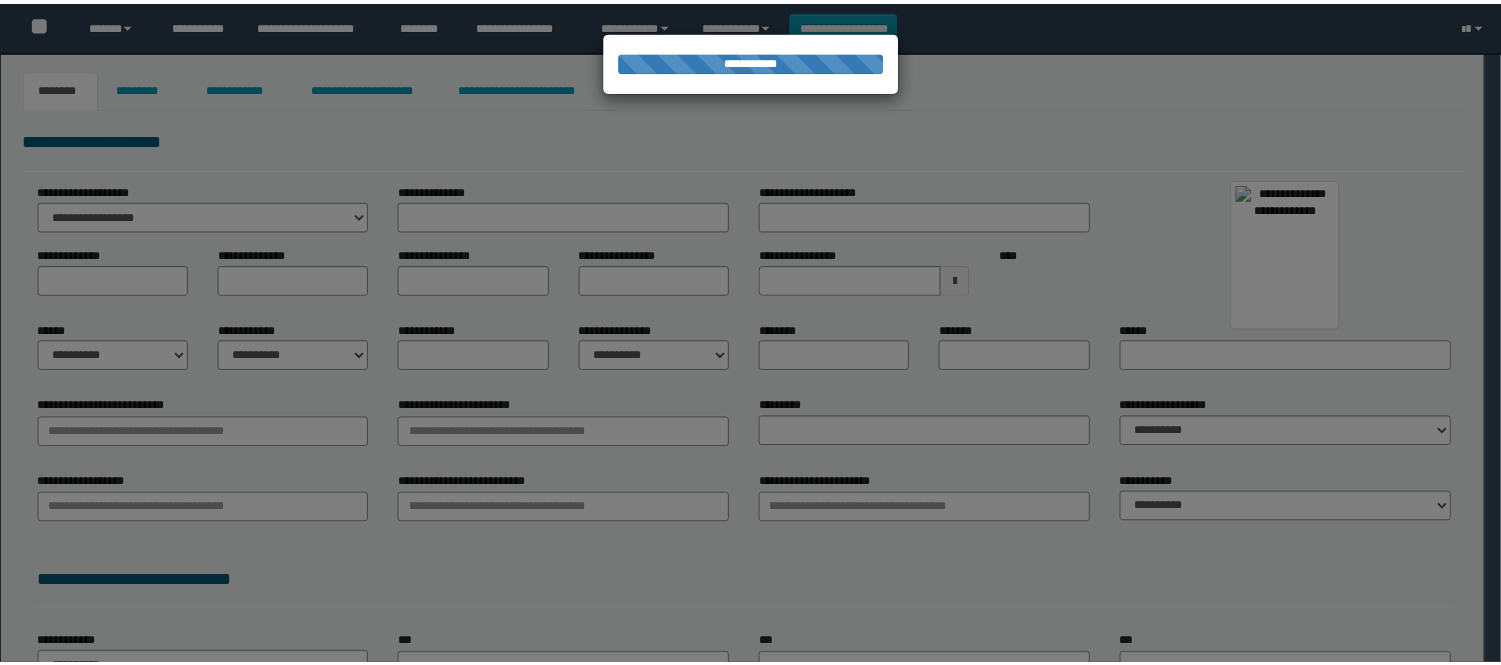 scroll, scrollTop: 0, scrollLeft: 0, axis: both 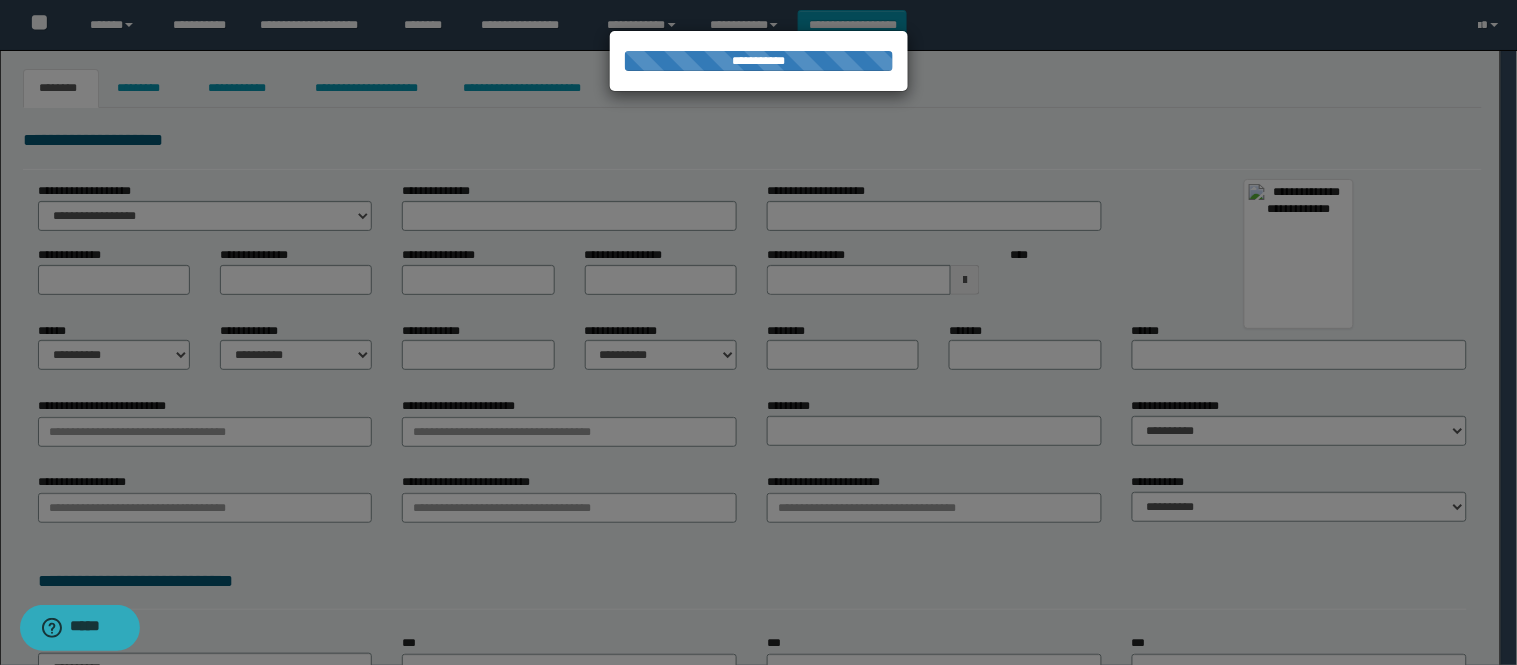 type on "*******" 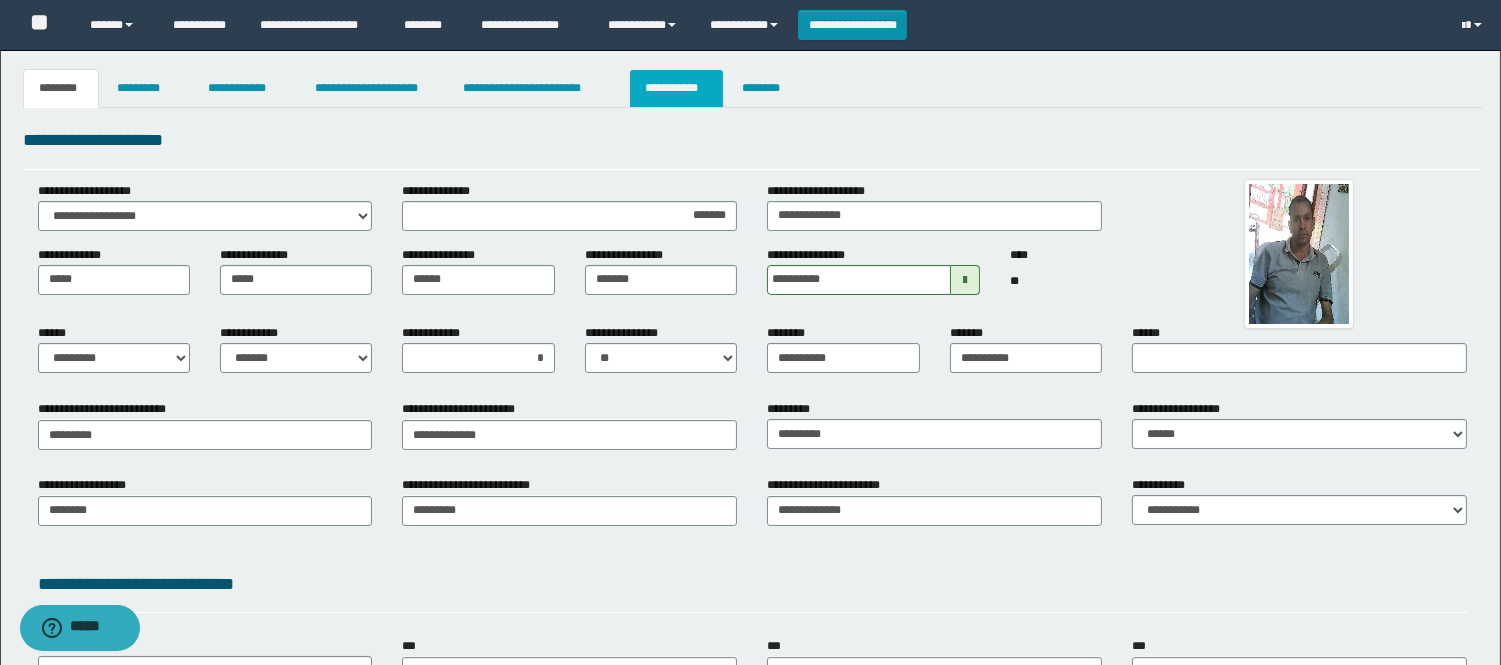 click on "**********" at bounding box center [676, 88] 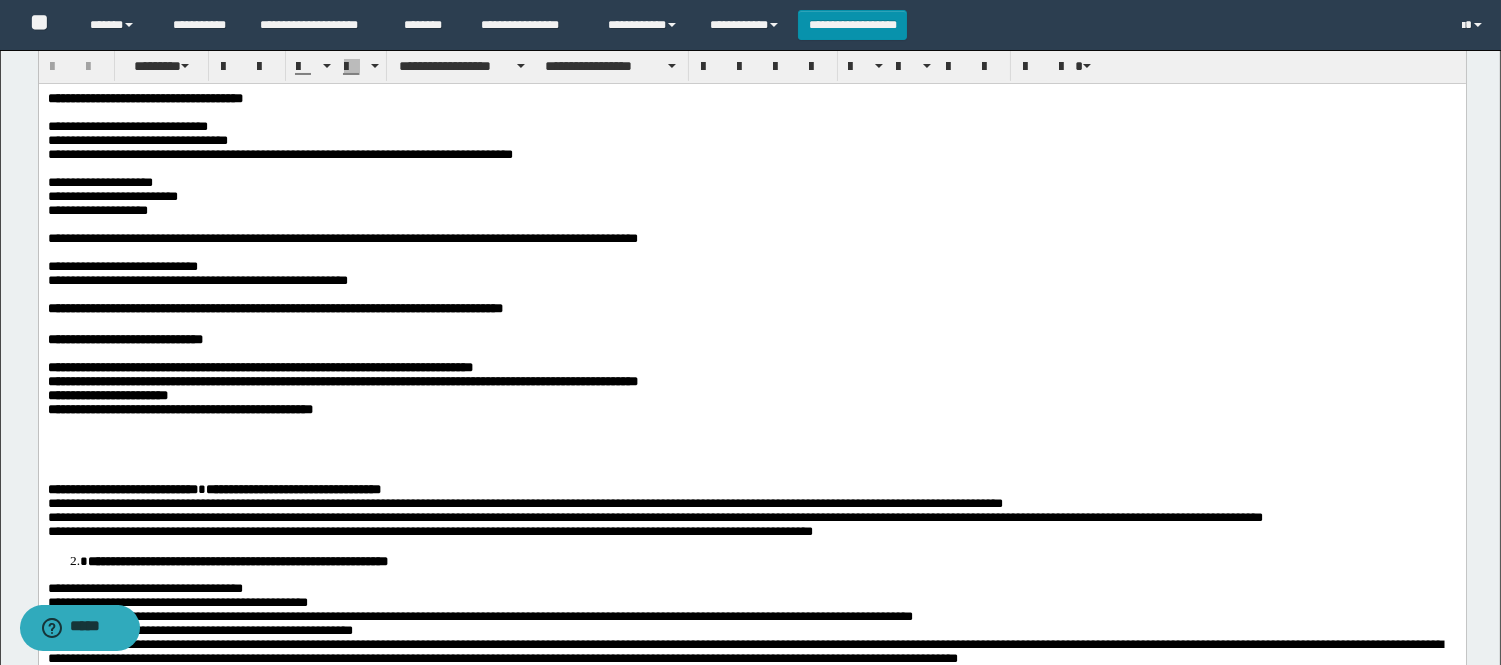 scroll, scrollTop: 333, scrollLeft: 0, axis: vertical 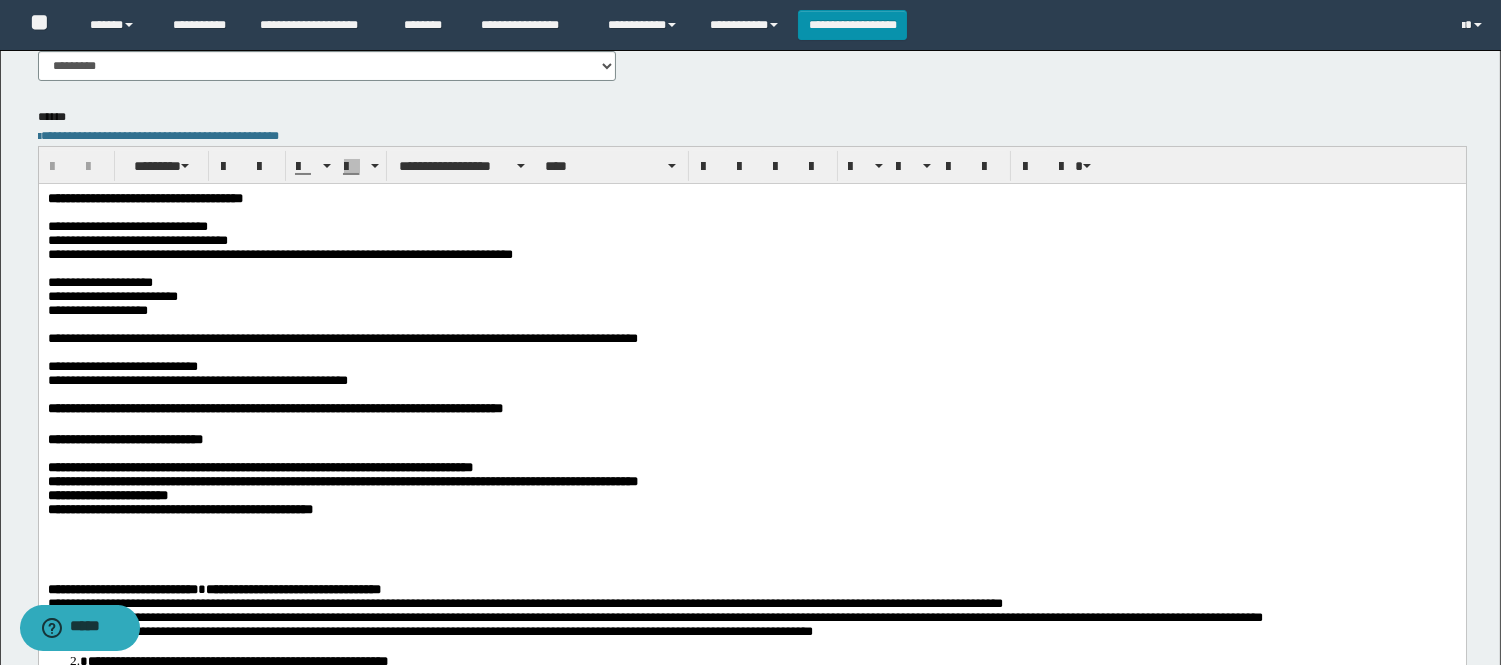 click on "**********" at bounding box center (751, 651) 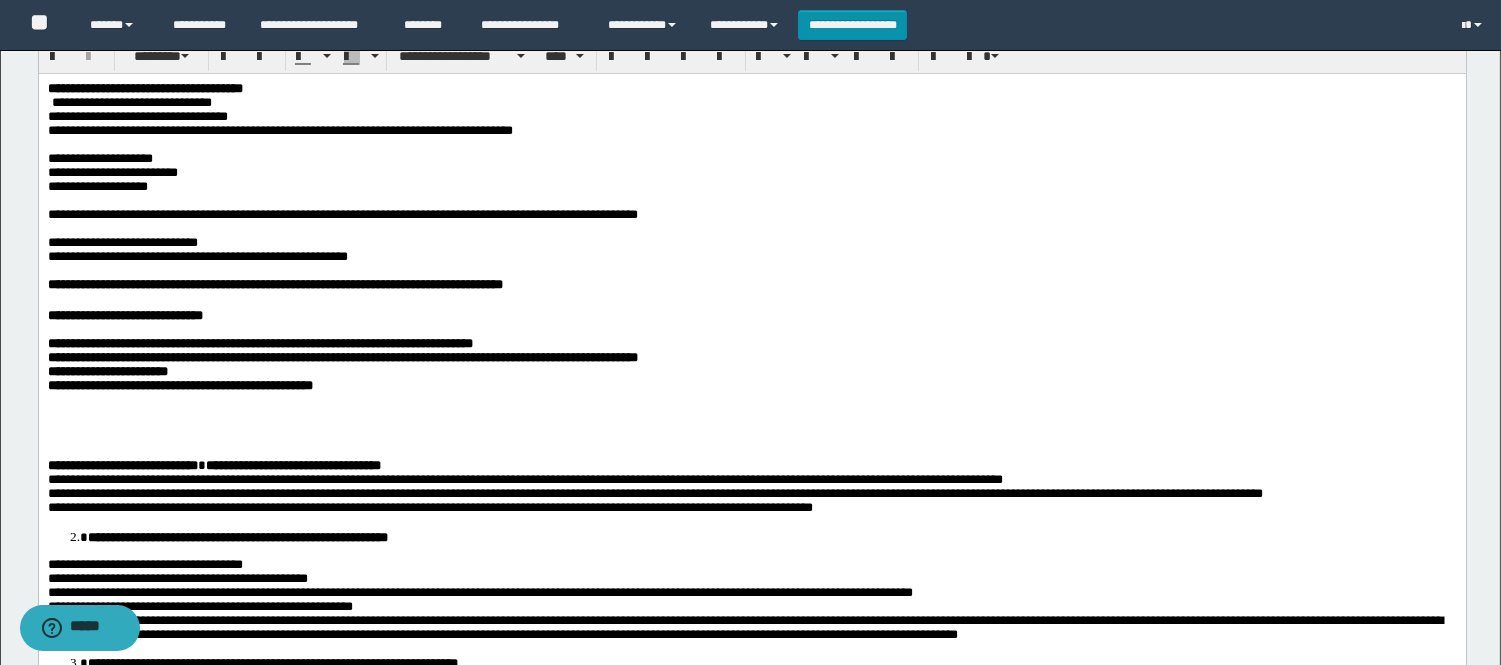 scroll, scrollTop: 444, scrollLeft: 0, axis: vertical 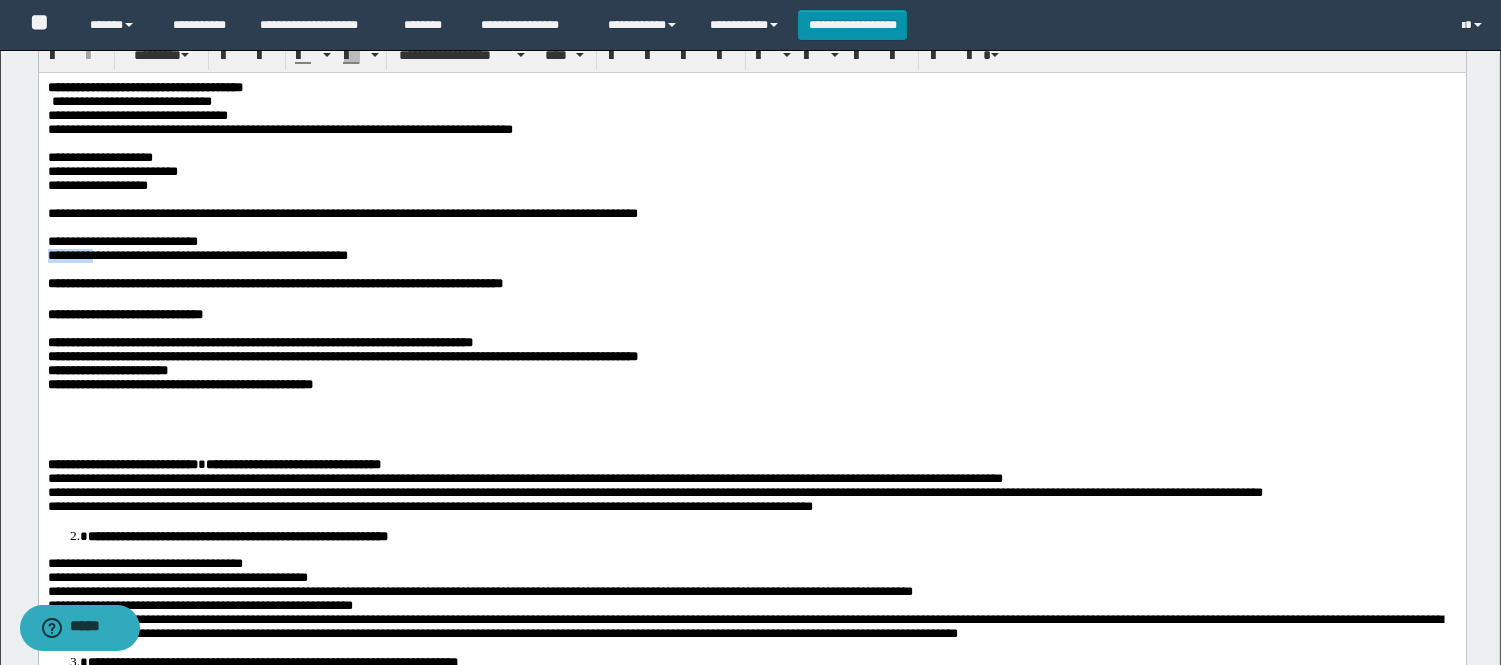 type 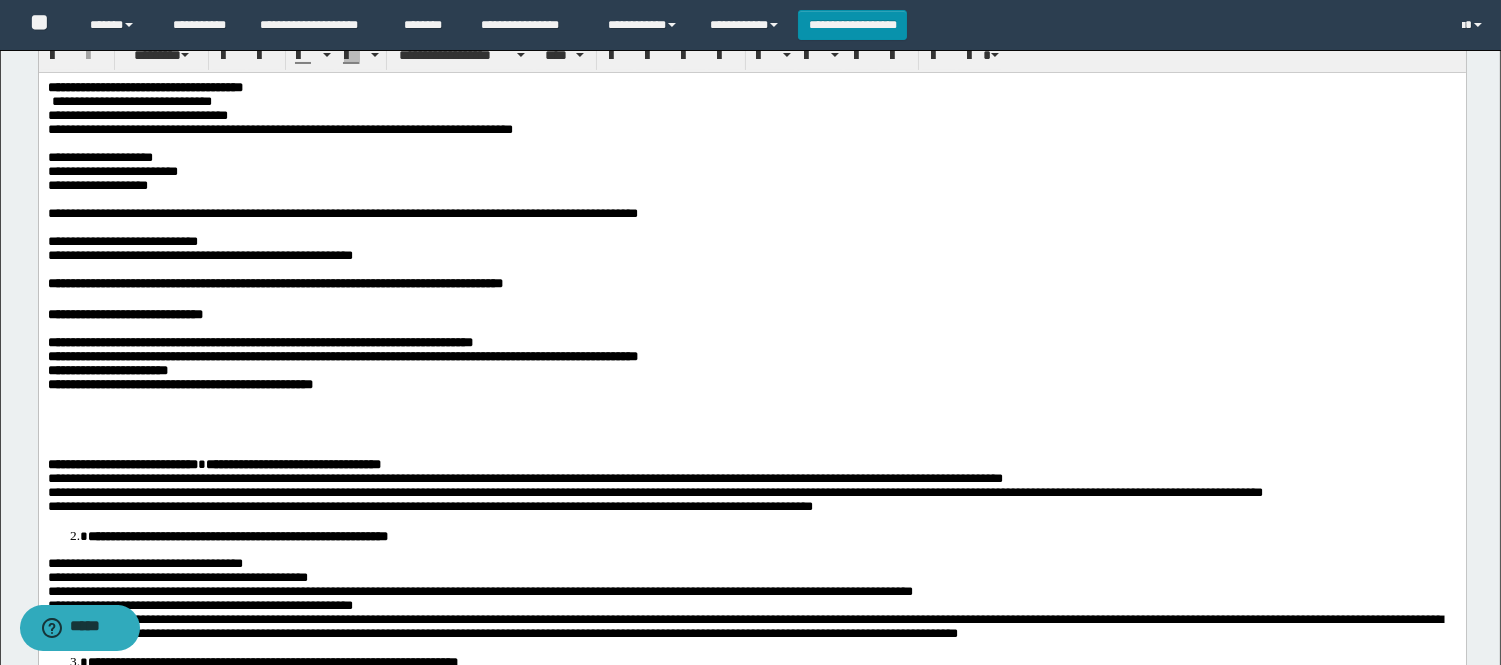 click on "**********" at bounding box center (751, 255) 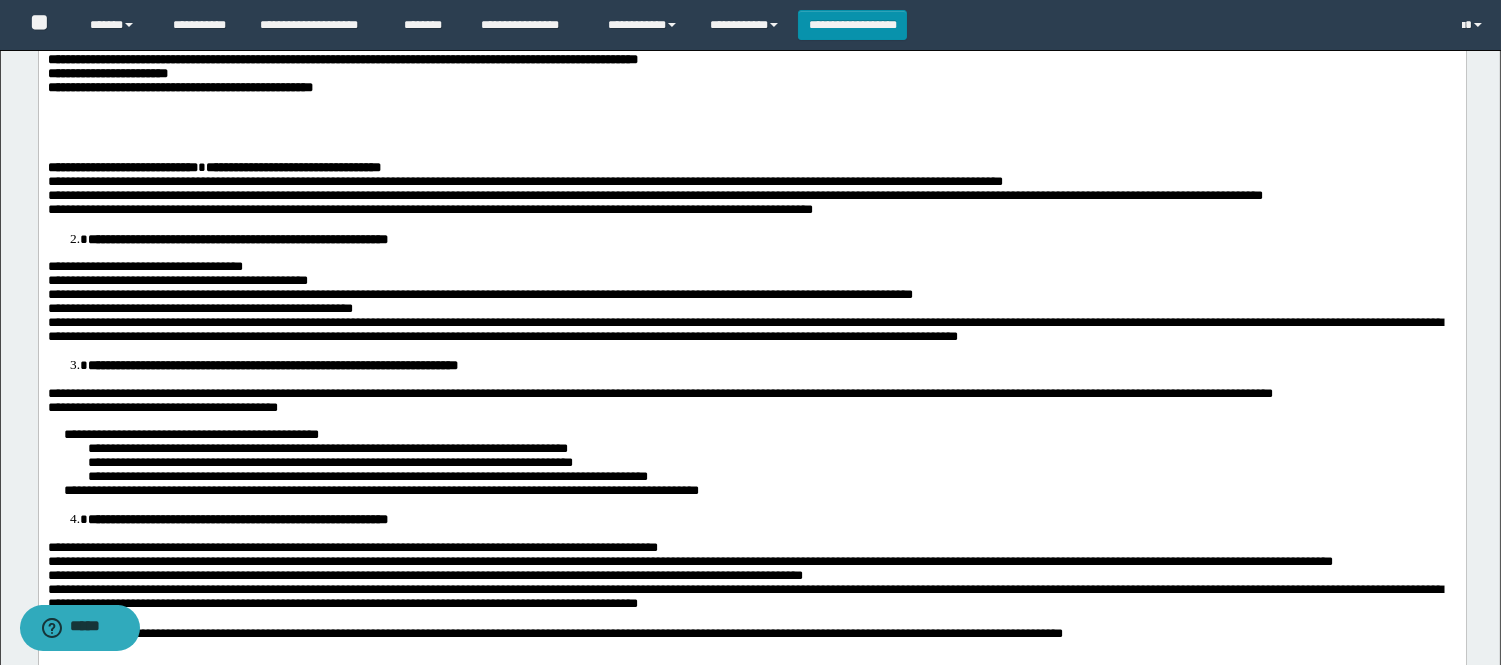 scroll, scrollTop: 777, scrollLeft: 0, axis: vertical 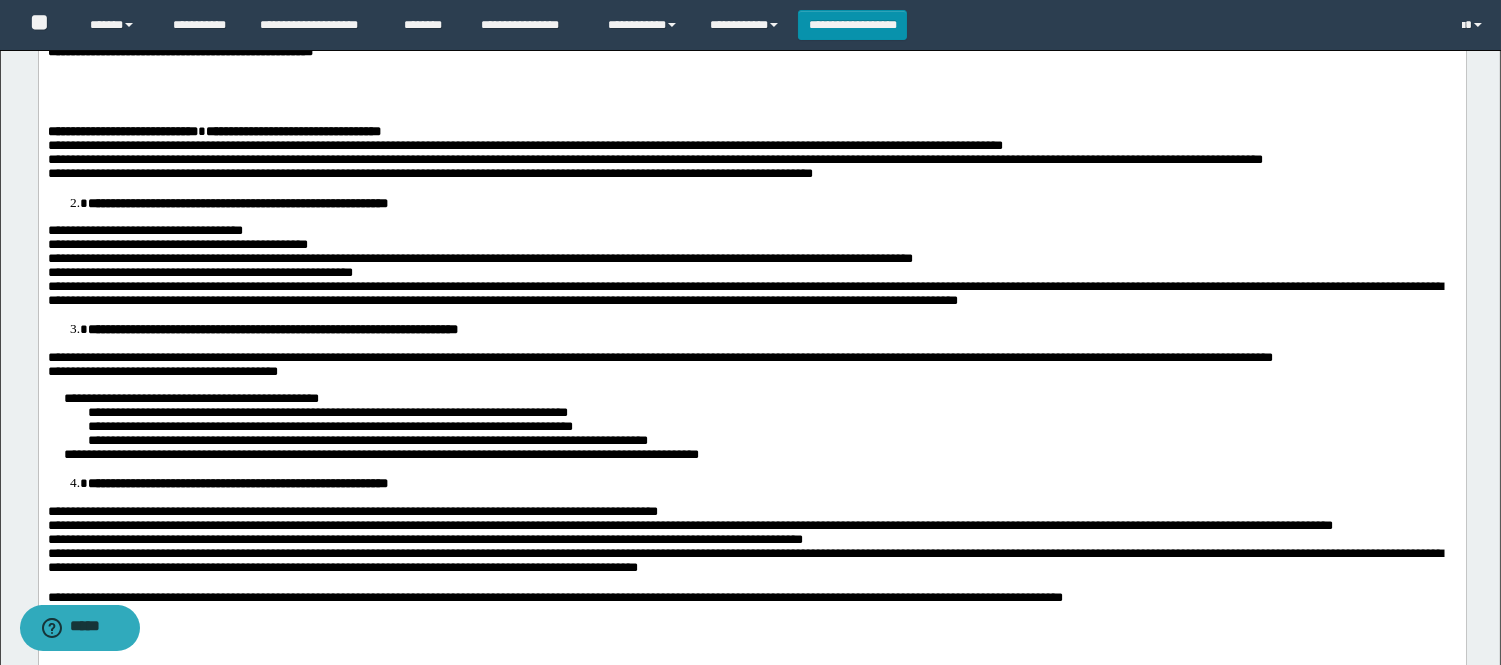 click at bounding box center [751, 67] 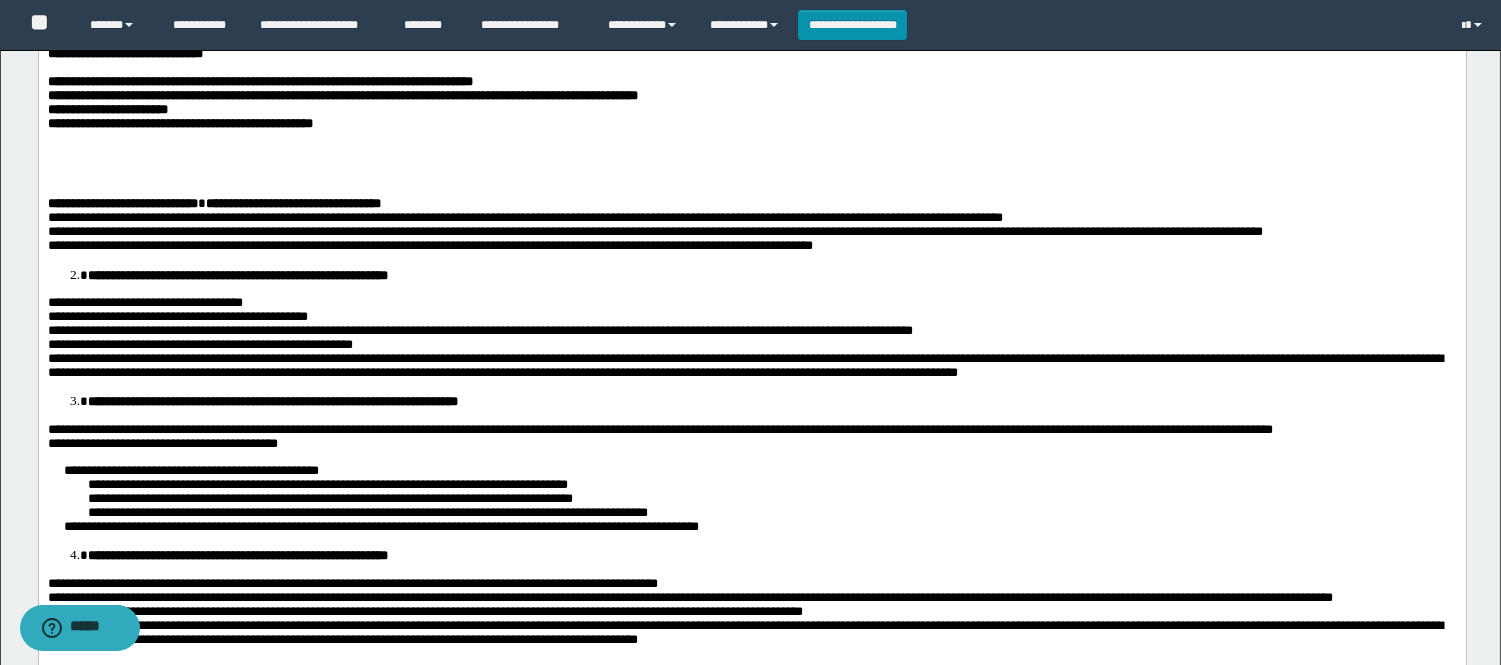 scroll, scrollTop: 666, scrollLeft: 0, axis: vertical 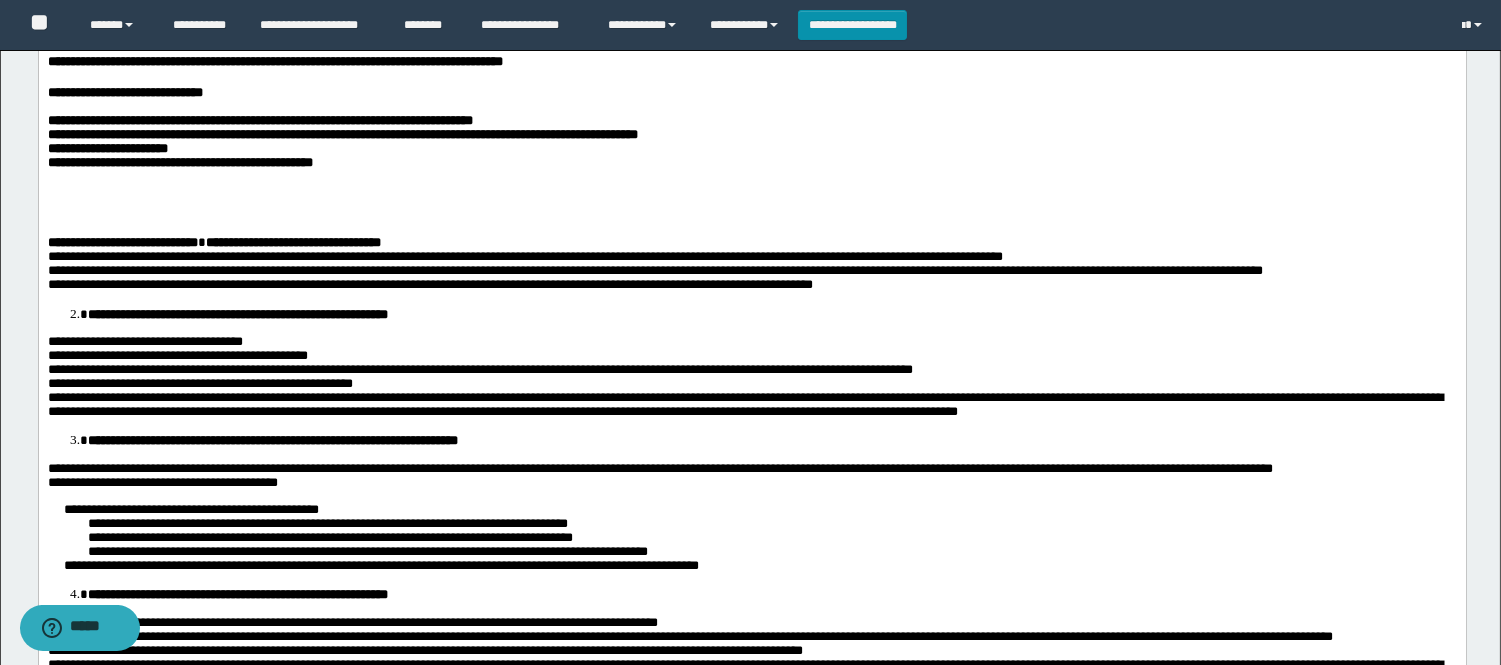 click on "**********" at bounding box center (751, 156) 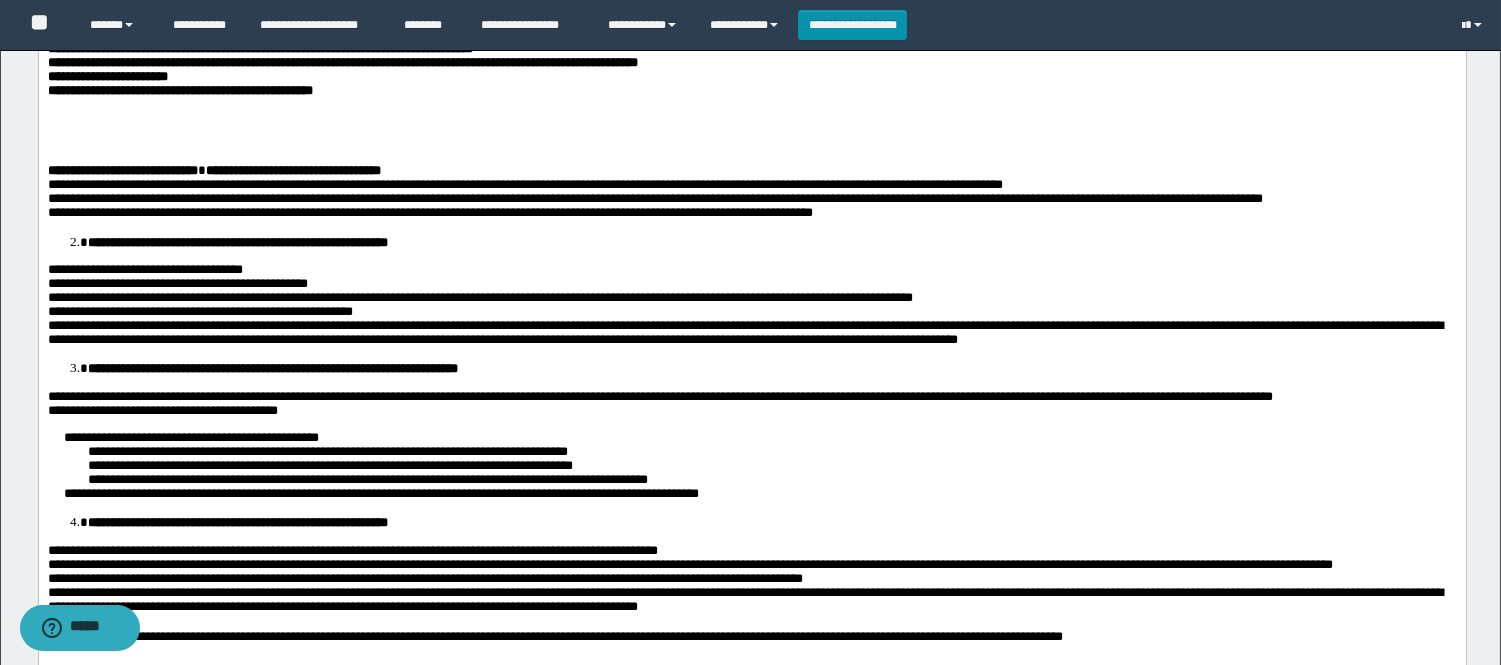 scroll, scrollTop: 777, scrollLeft: 0, axis: vertical 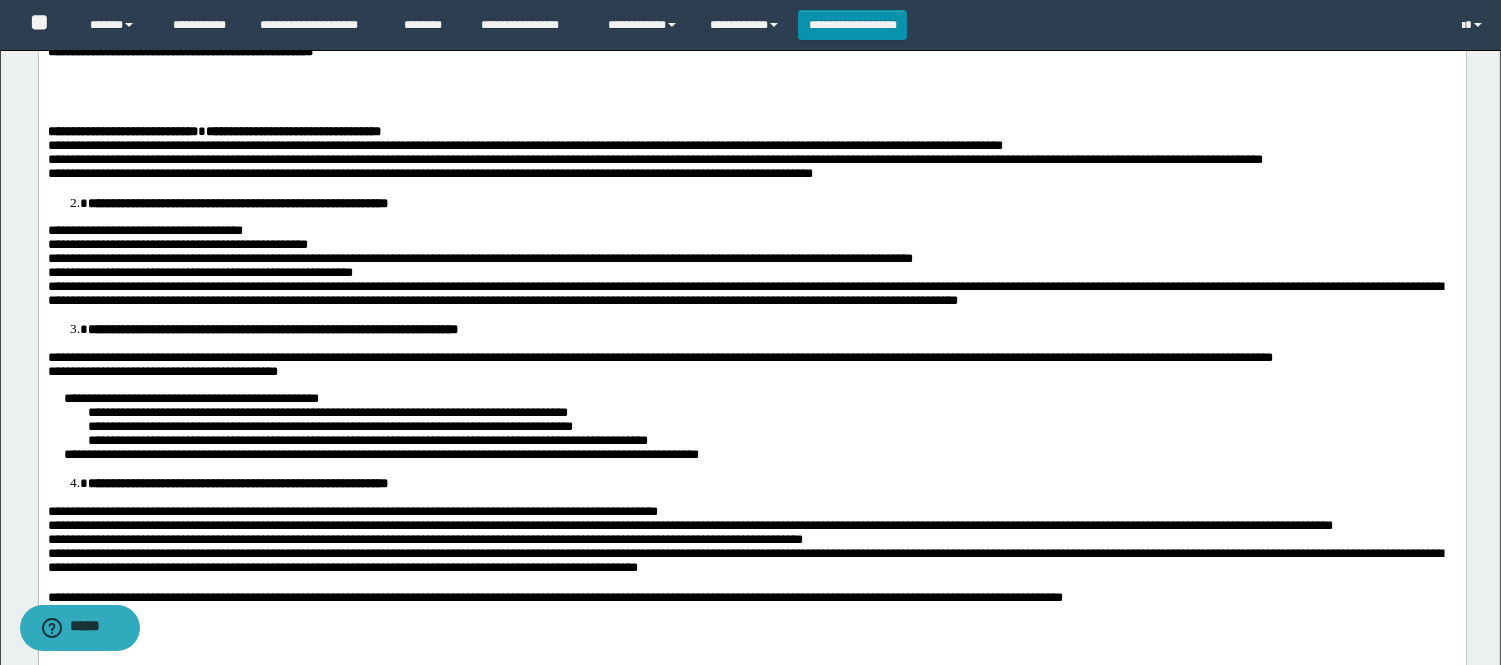 click on "**********" at bounding box center (122, 131) 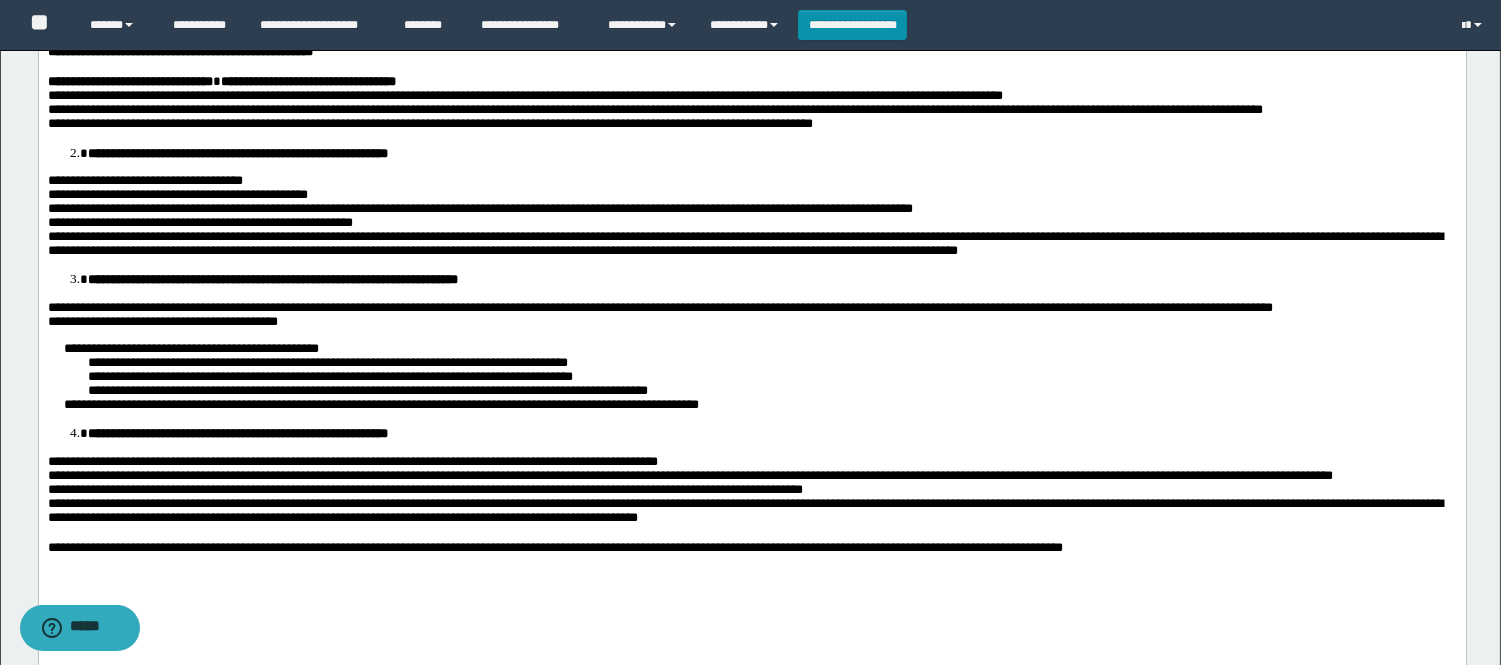 click on "**********" at bounding box center (771, 153) 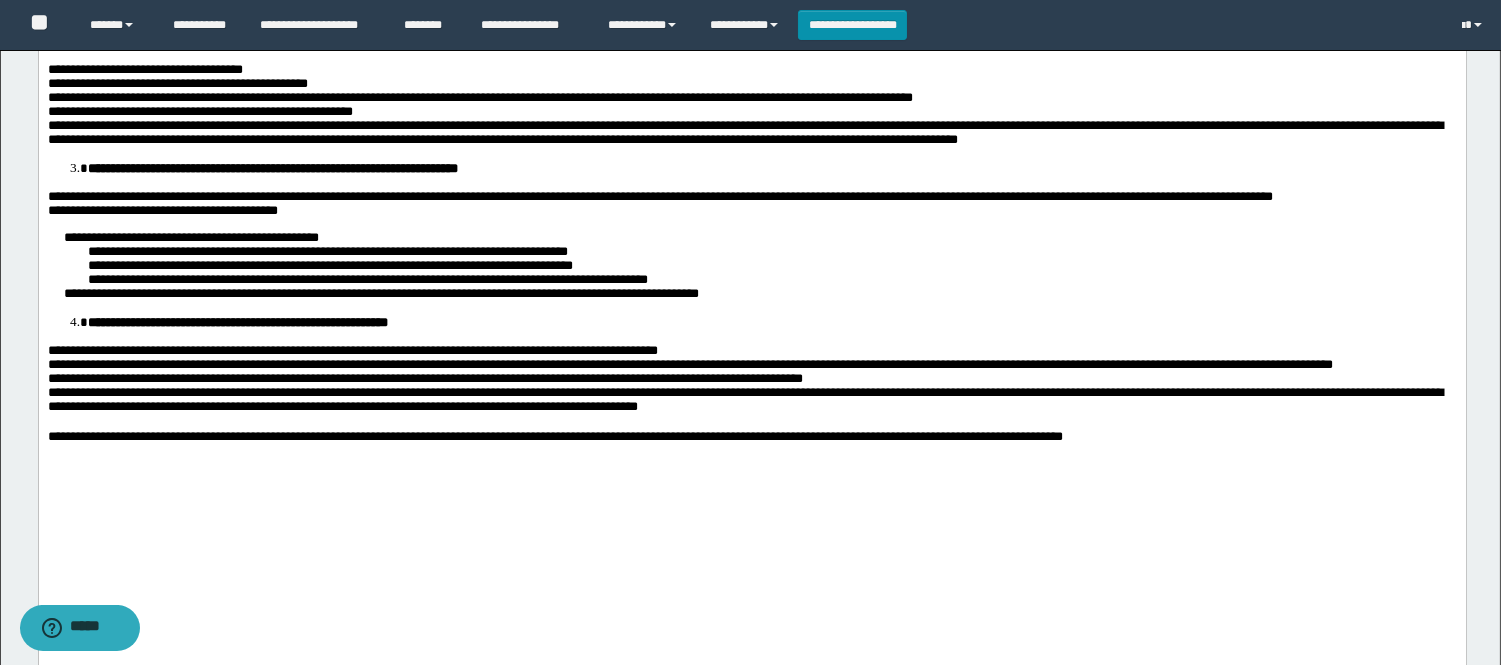 click on "**********" at bounding box center (771, 42) 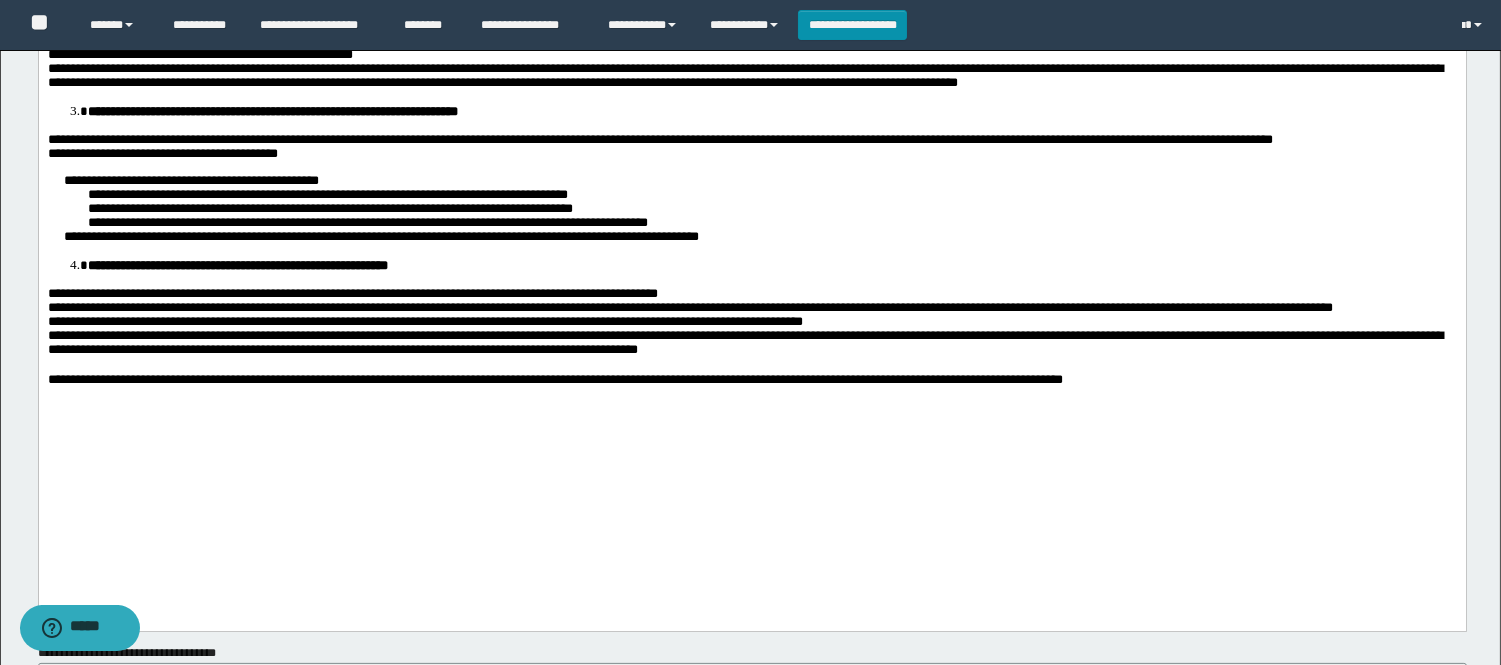 scroll, scrollTop: 1000, scrollLeft: 0, axis: vertical 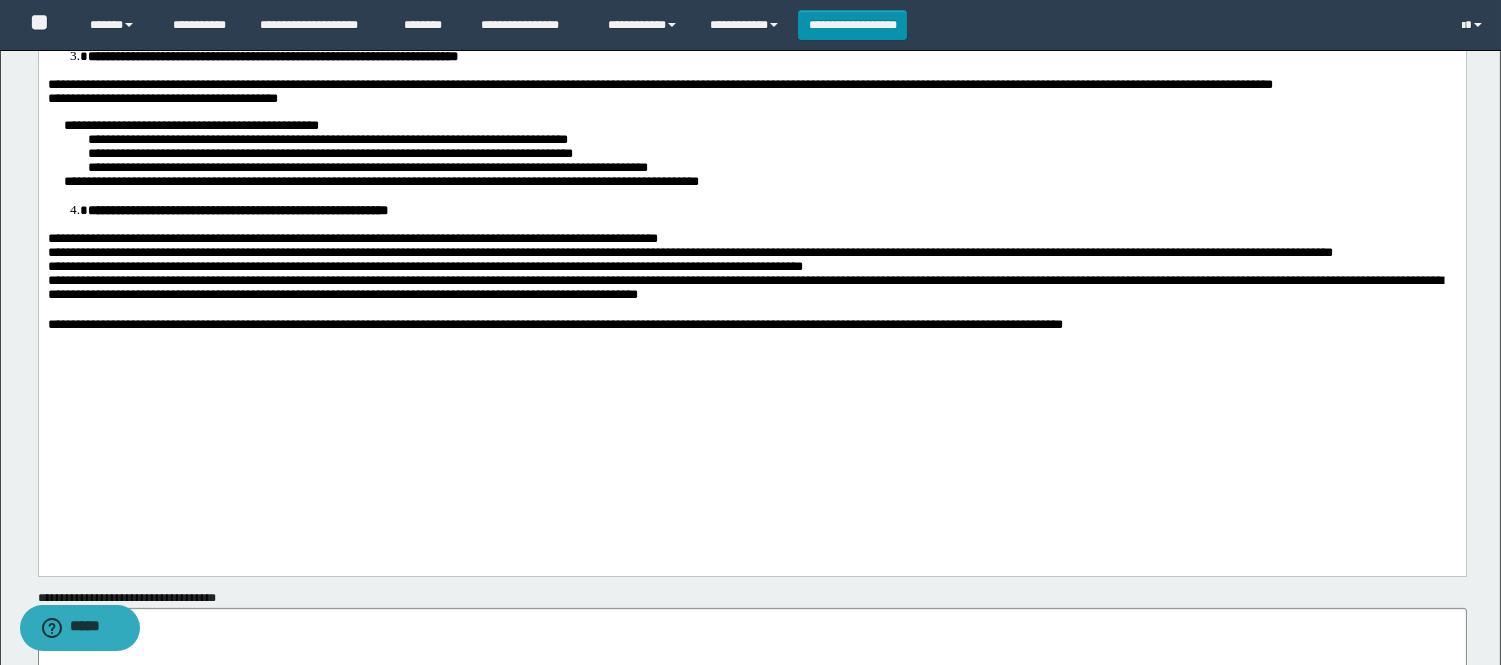 click on "**********" at bounding box center (272, 56) 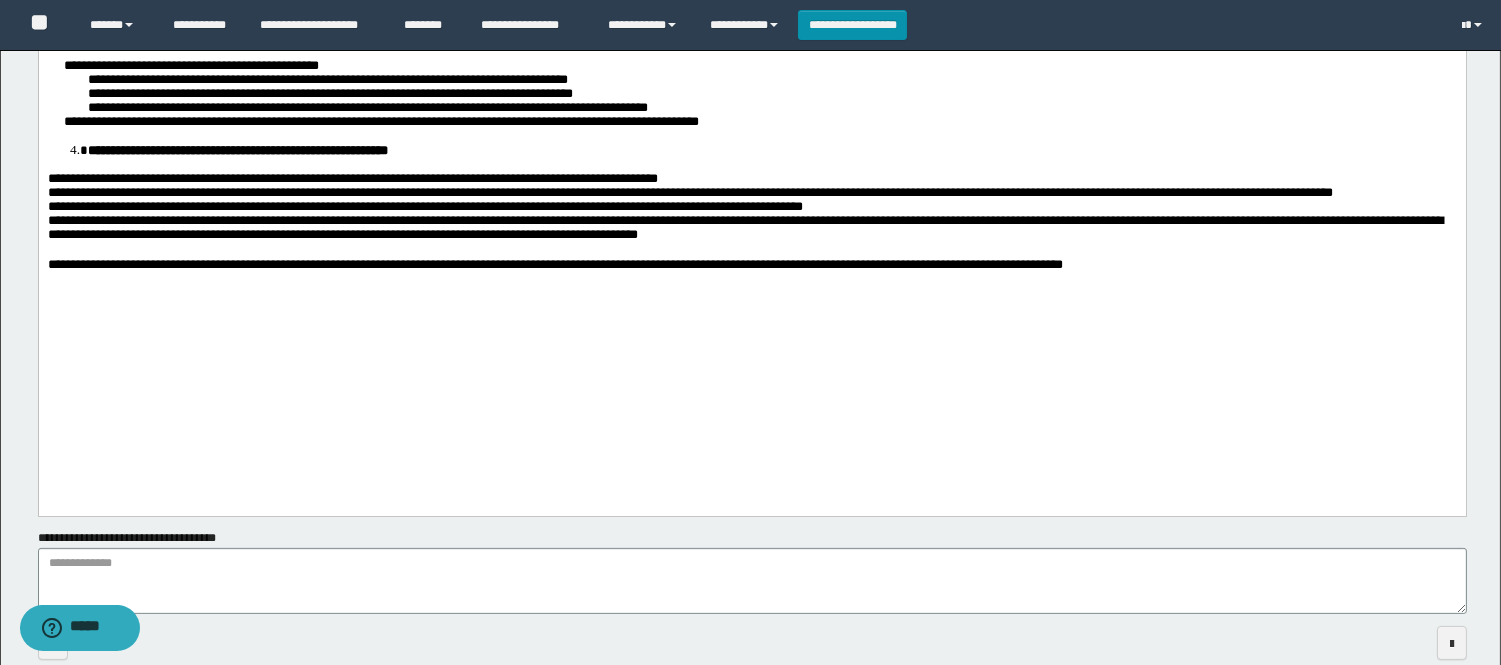 scroll, scrollTop: 1111, scrollLeft: 0, axis: vertical 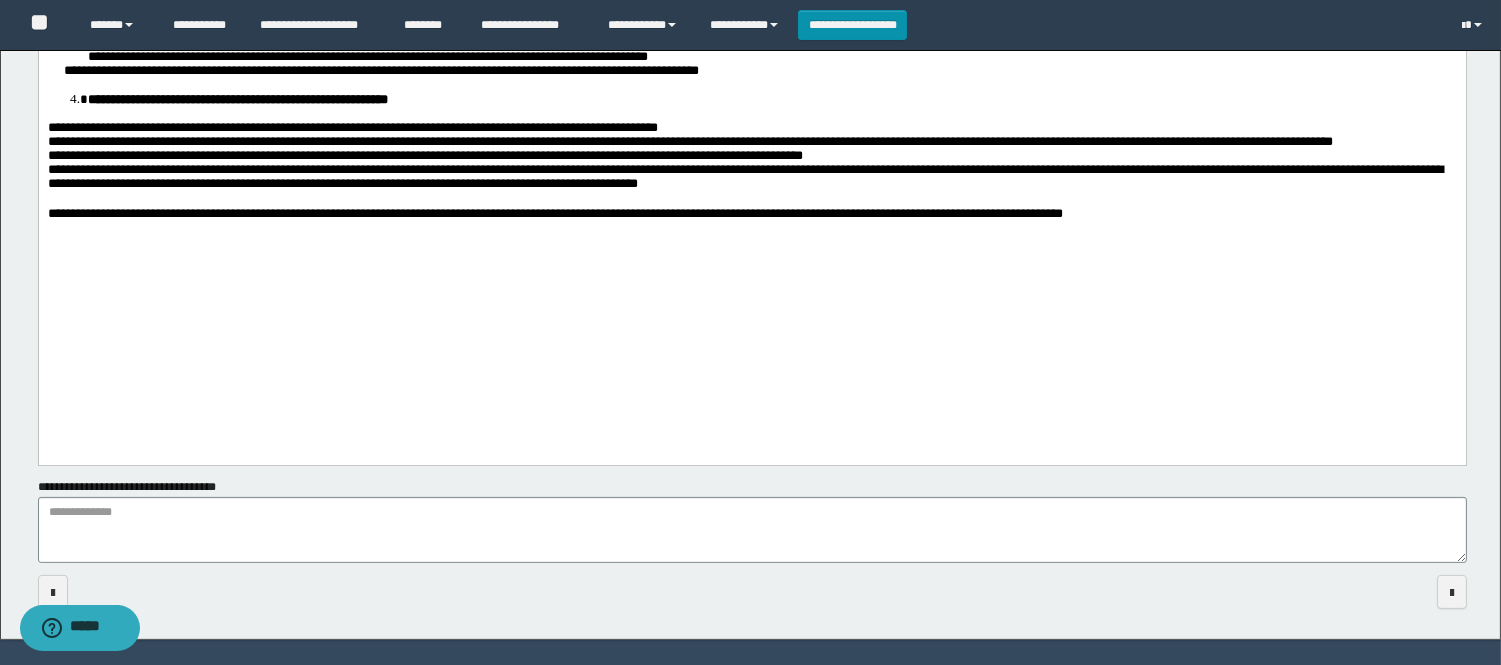 click on "**********" at bounding box center [237, 99] 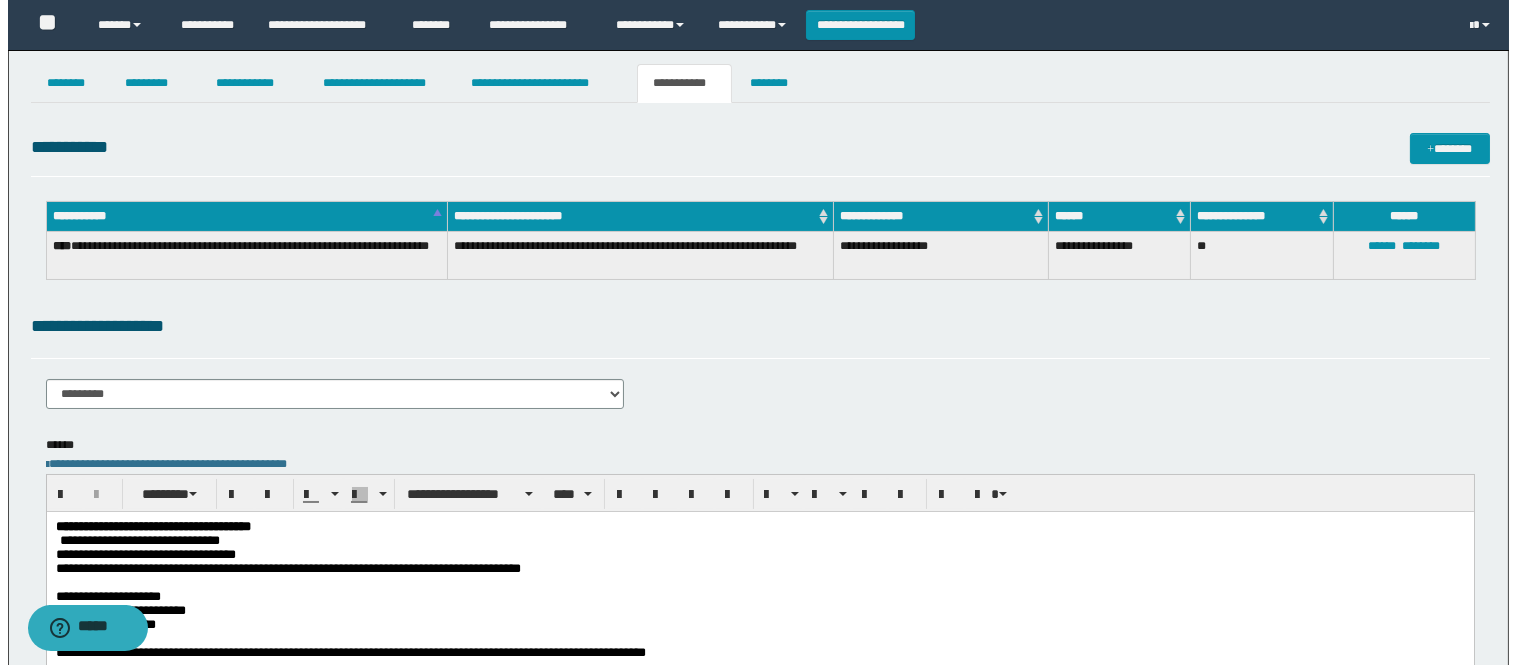 scroll, scrollTop: 0, scrollLeft: 0, axis: both 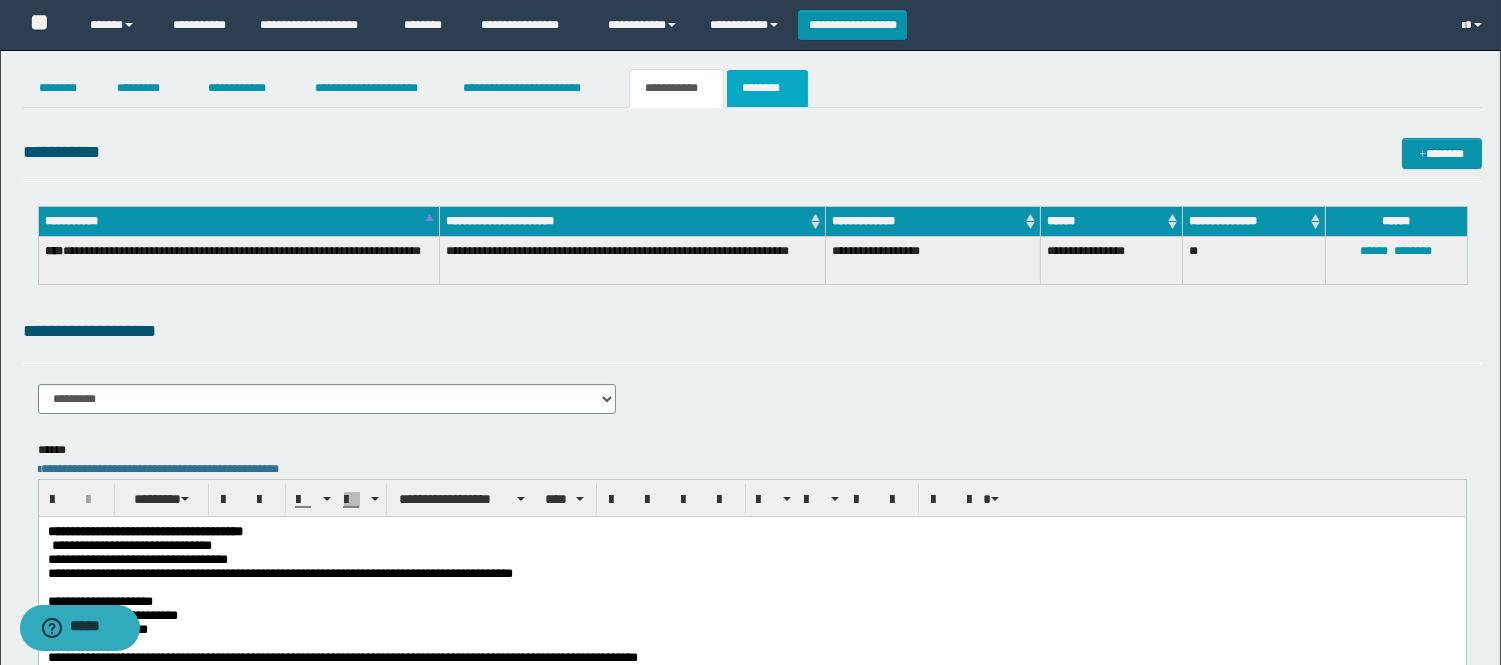 click on "********" at bounding box center (767, 88) 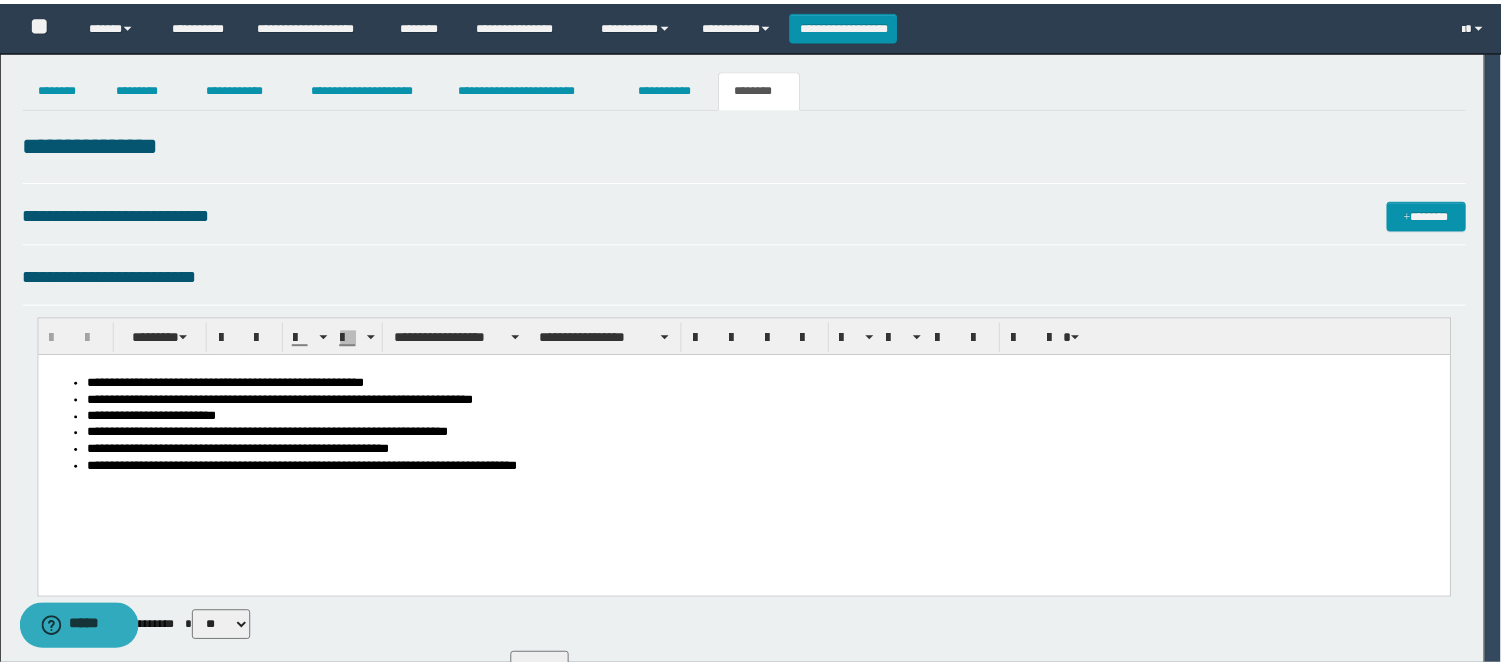 scroll, scrollTop: 0, scrollLeft: 0, axis: both 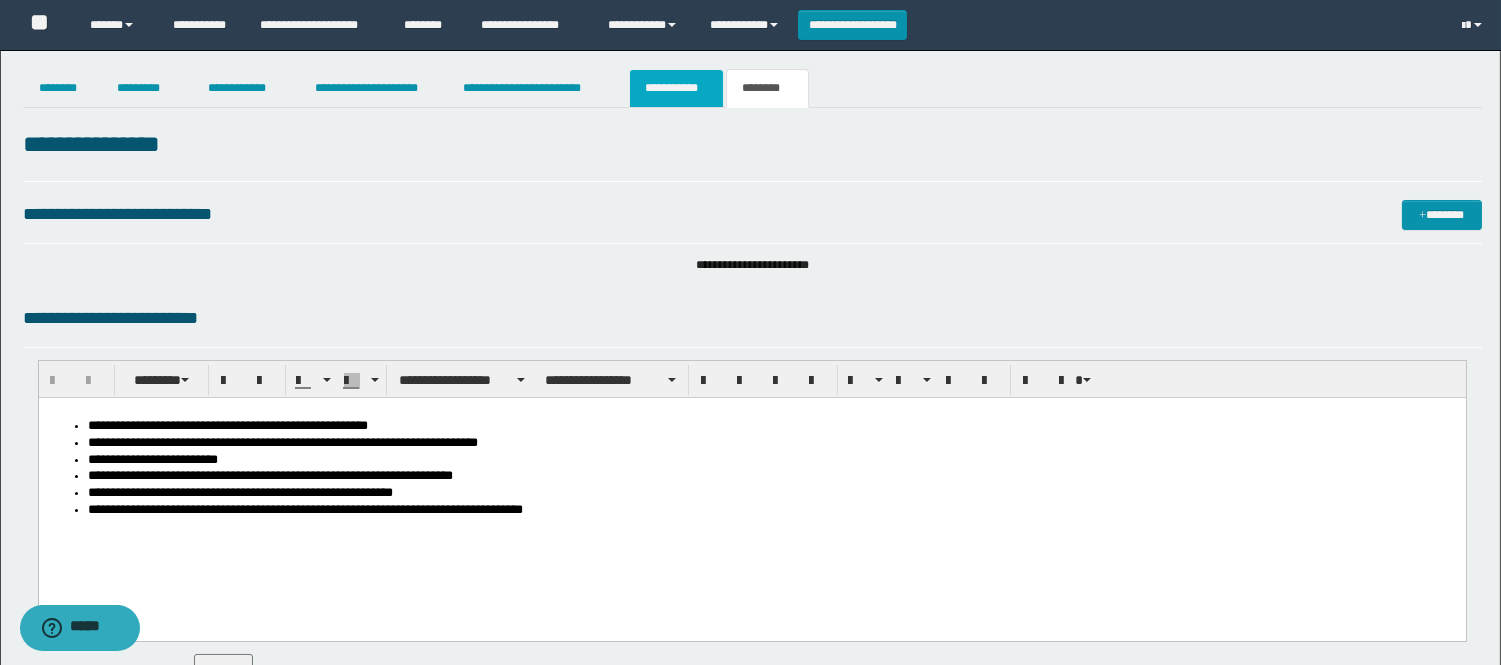 click on "**********" at bounding box center (676, 88) 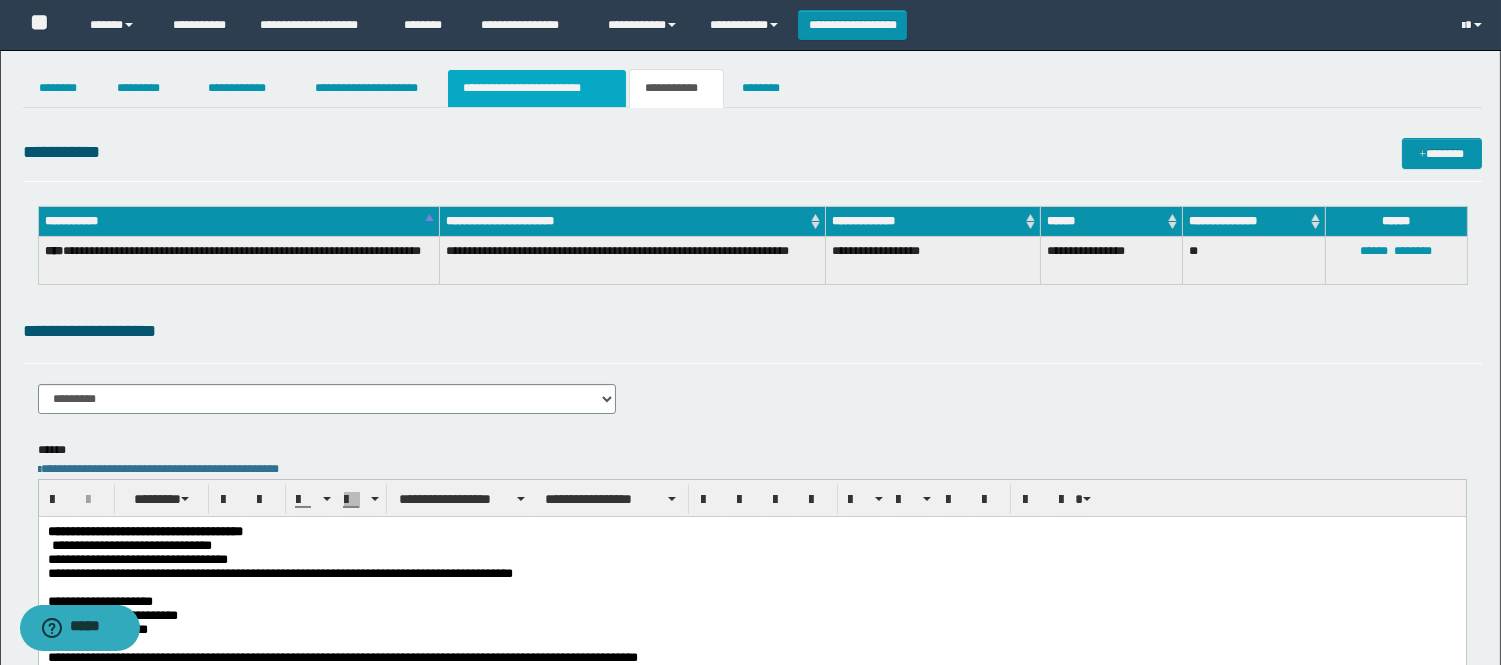 click on "**********" at bounding box center (537, 88) 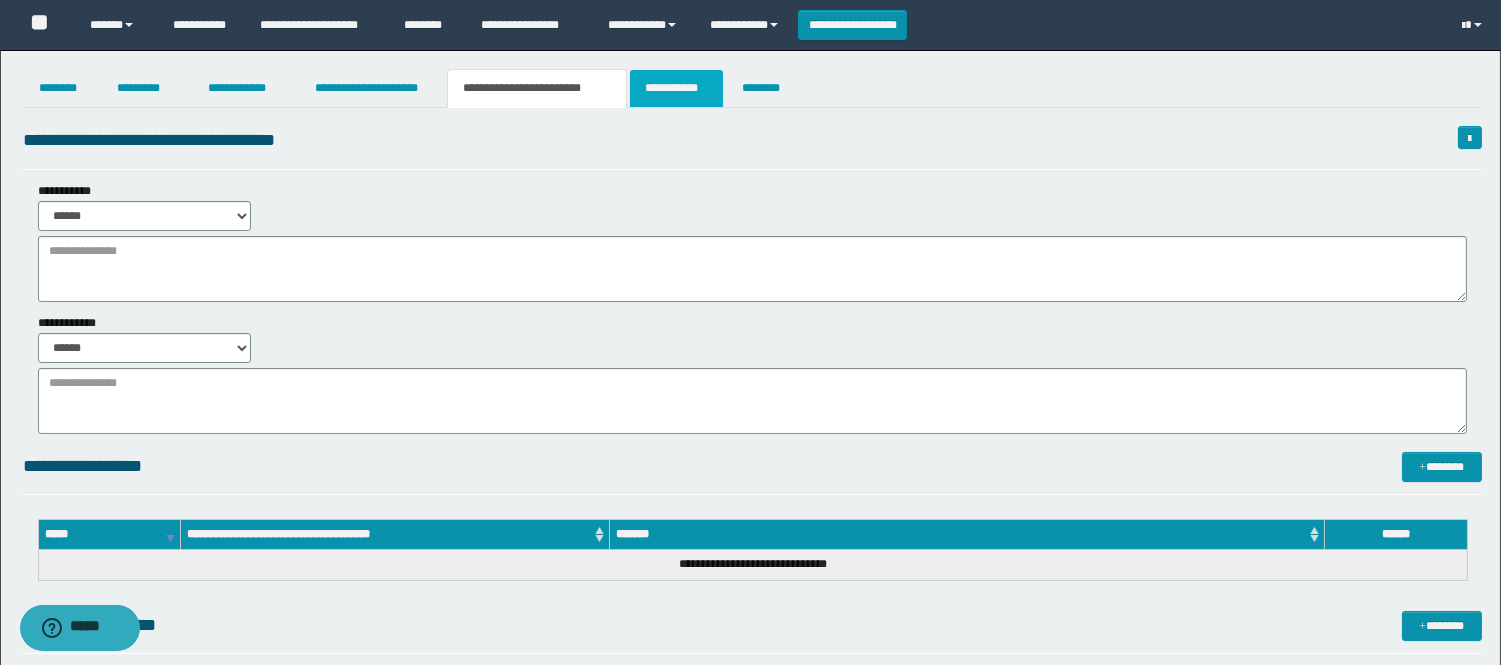 click on "**********" at bounding box center (676, 88) 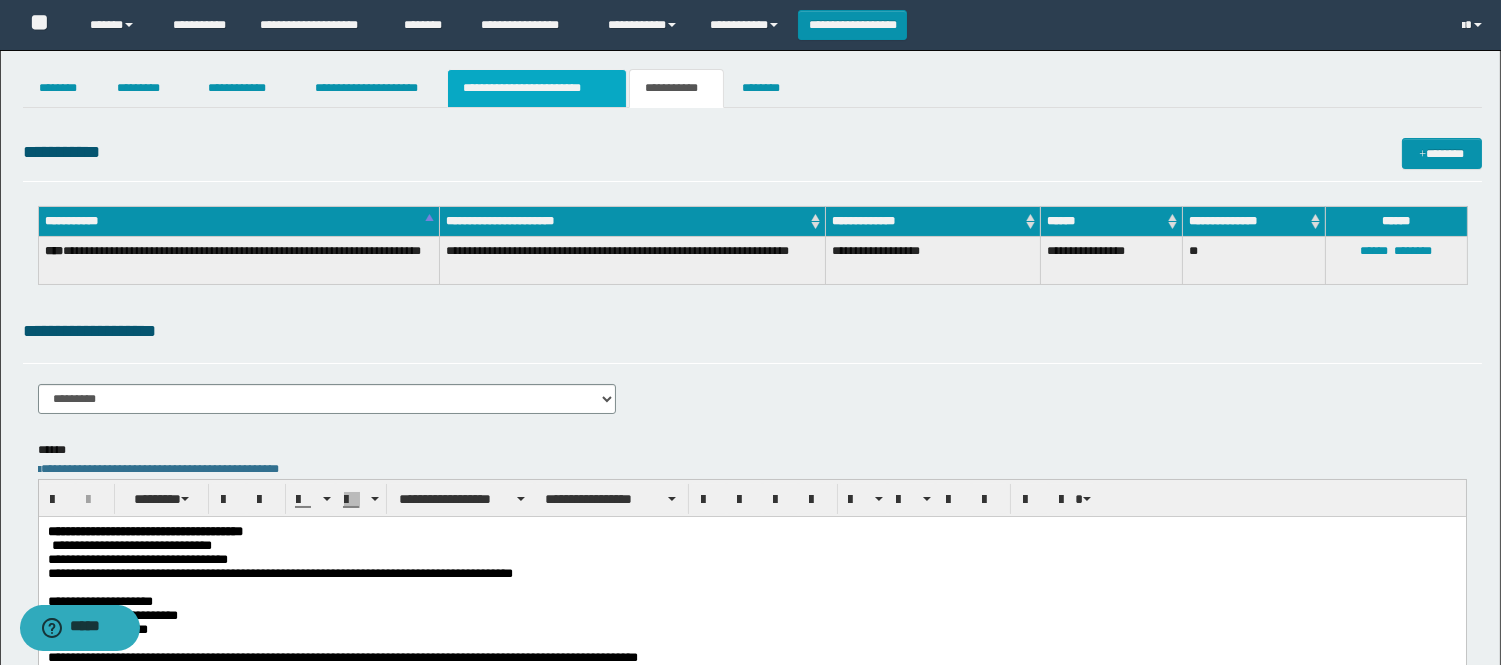 click on "**********" at bounding box center (537, 88) 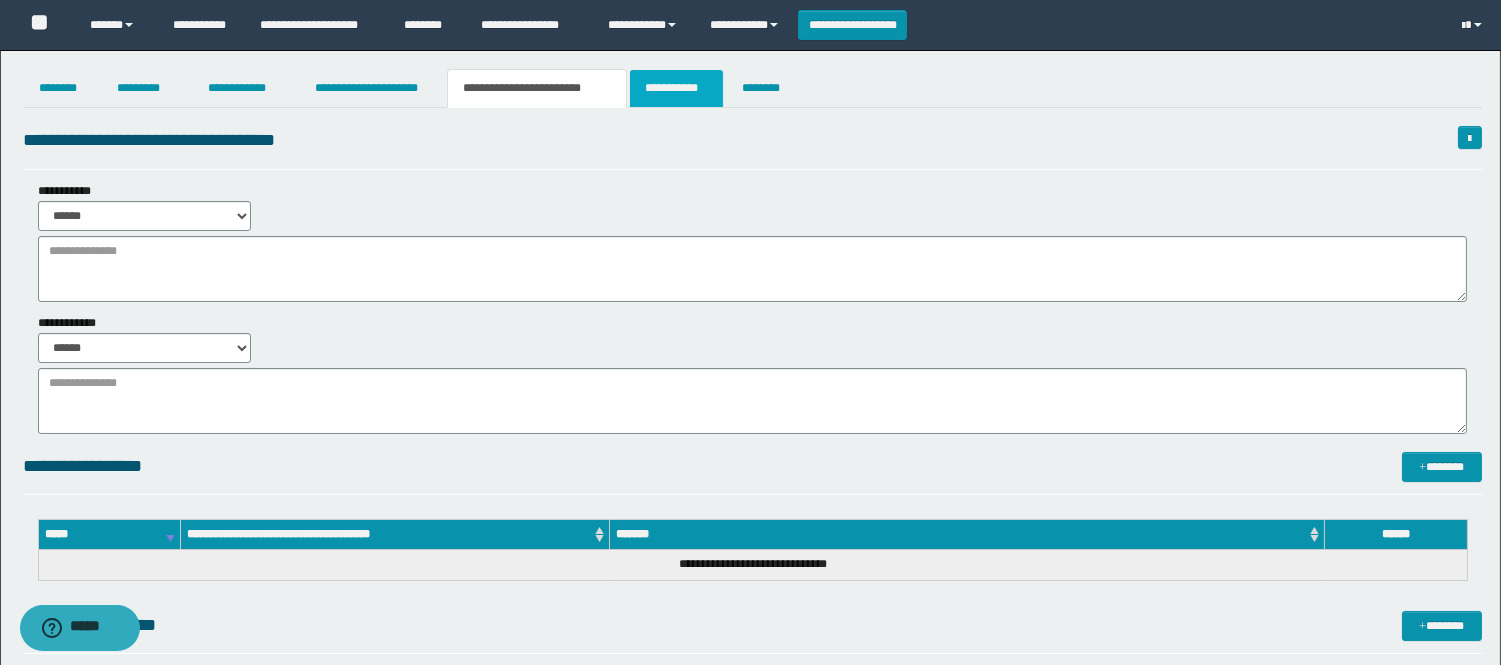 click on "**********" at bounding box center [676, 88] 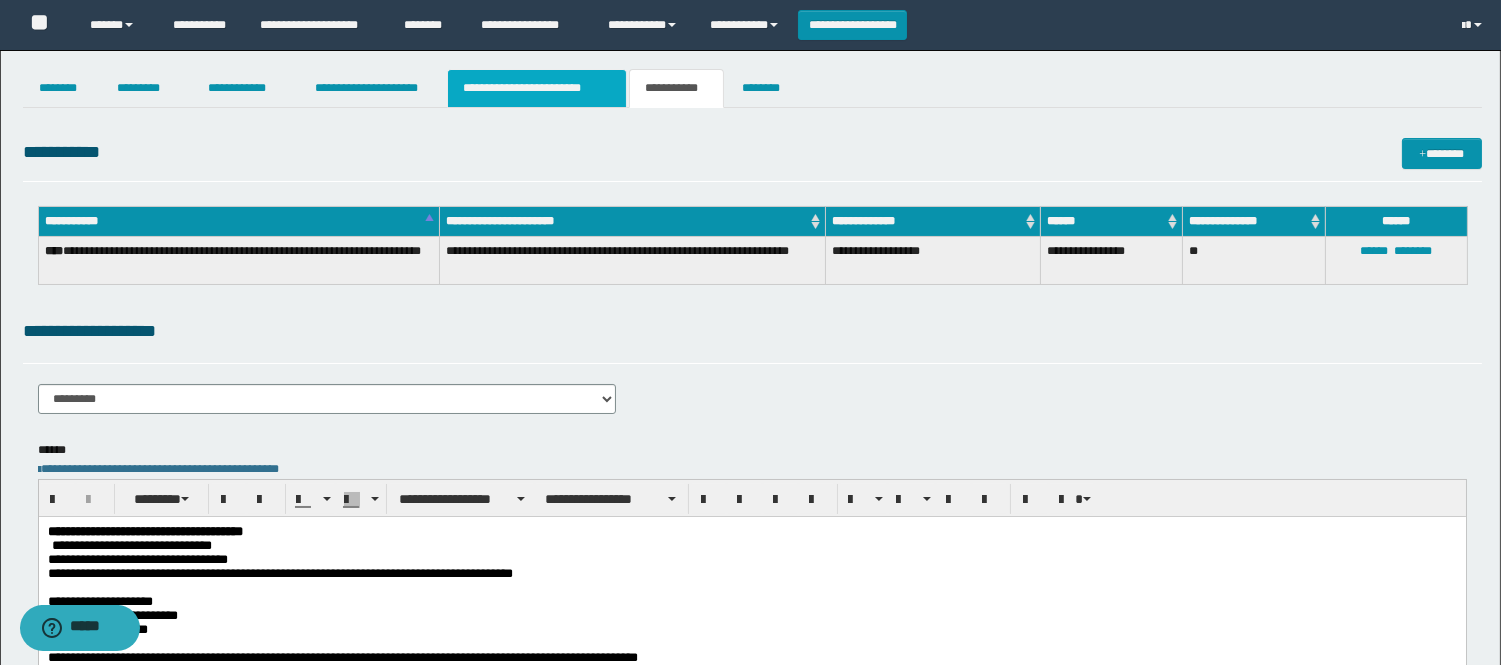 click on "**********" at bounding box center [537, 88] 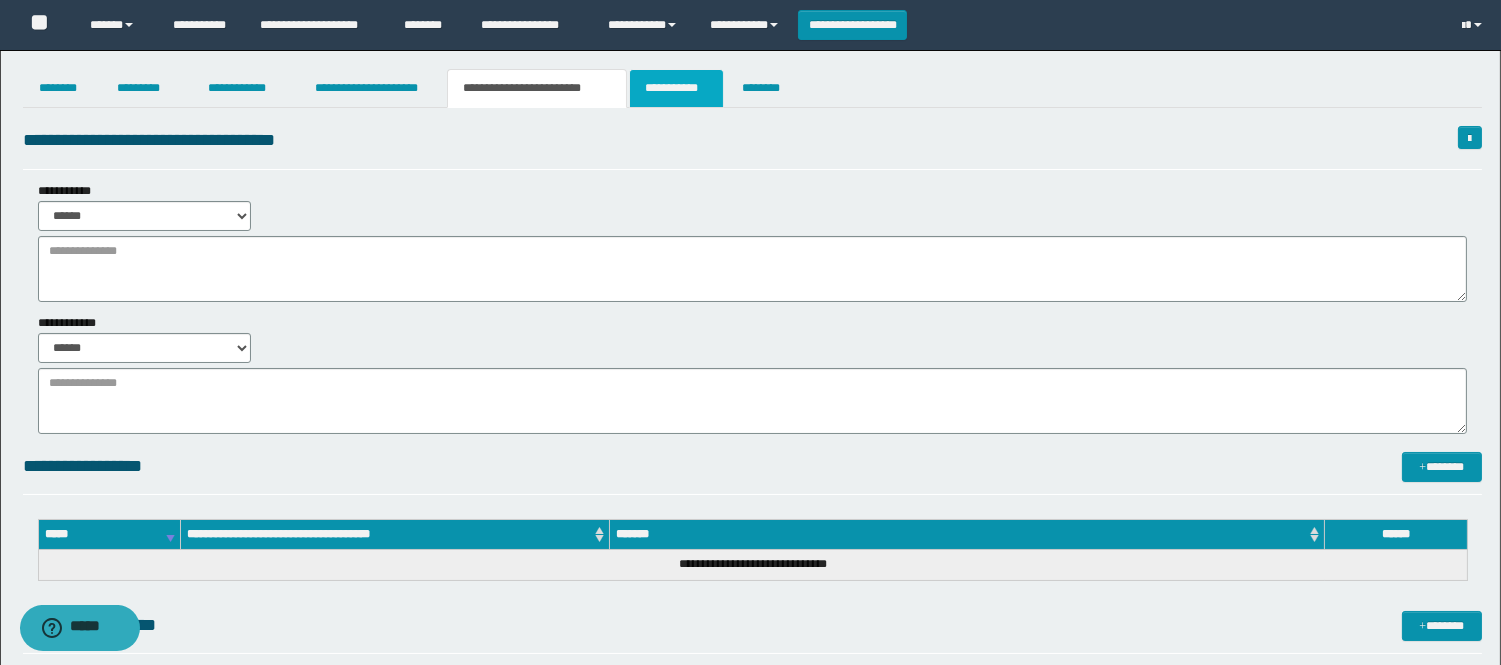 click on "**********" at bounding box center [676, 88] 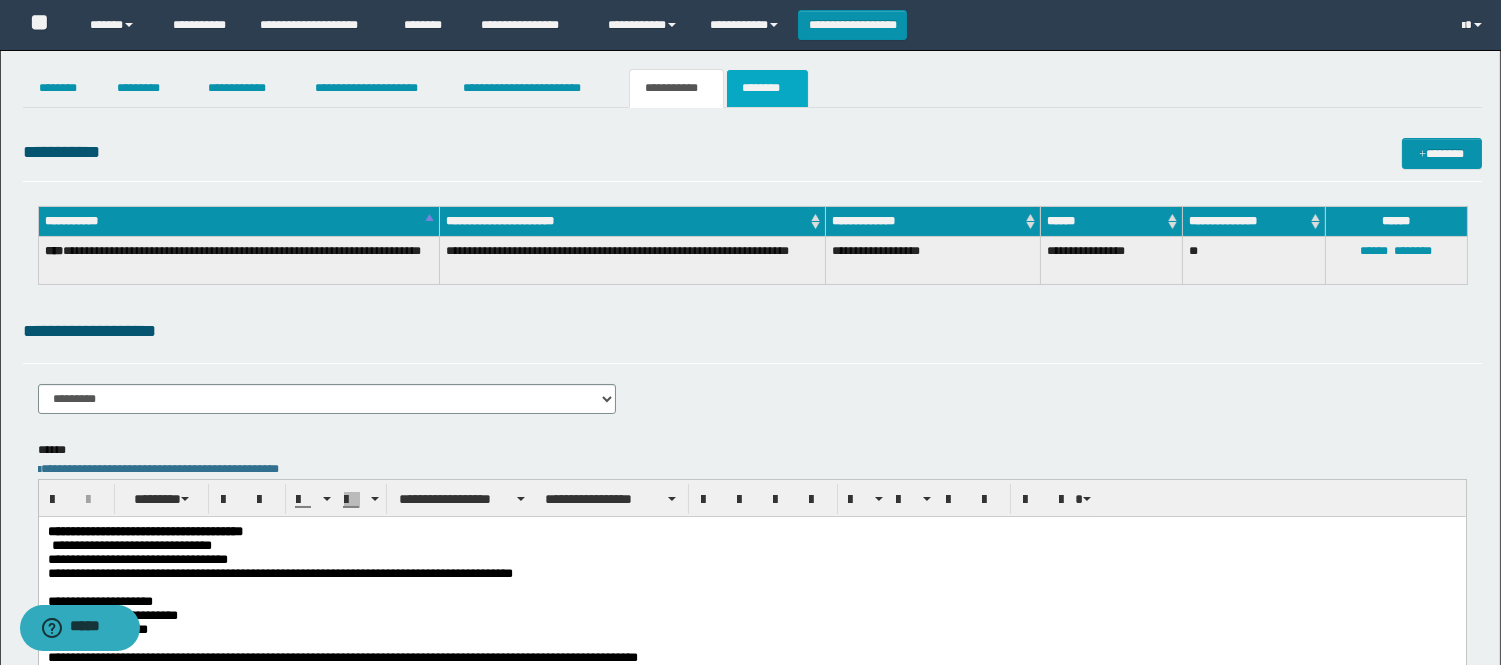 click on "********" at bounding box center [767, 88] 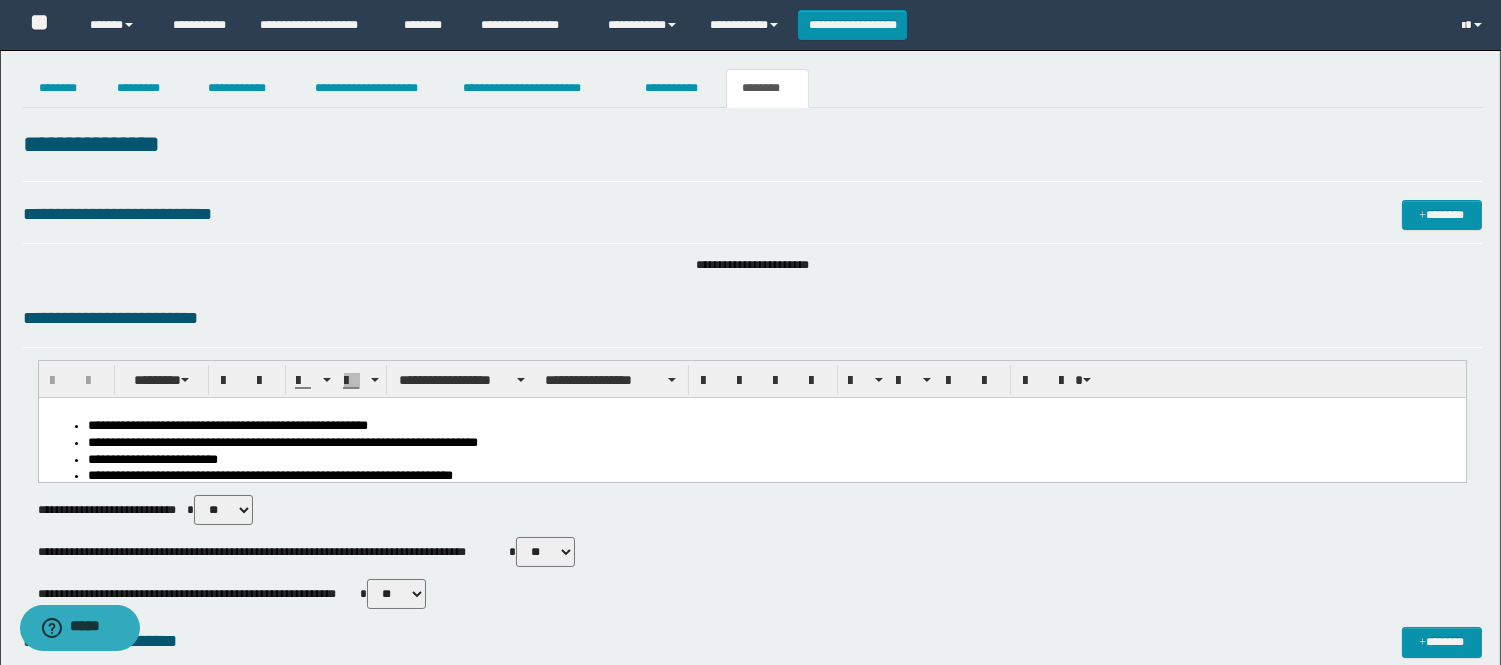 click on "********" at bounding box center [767, 88] 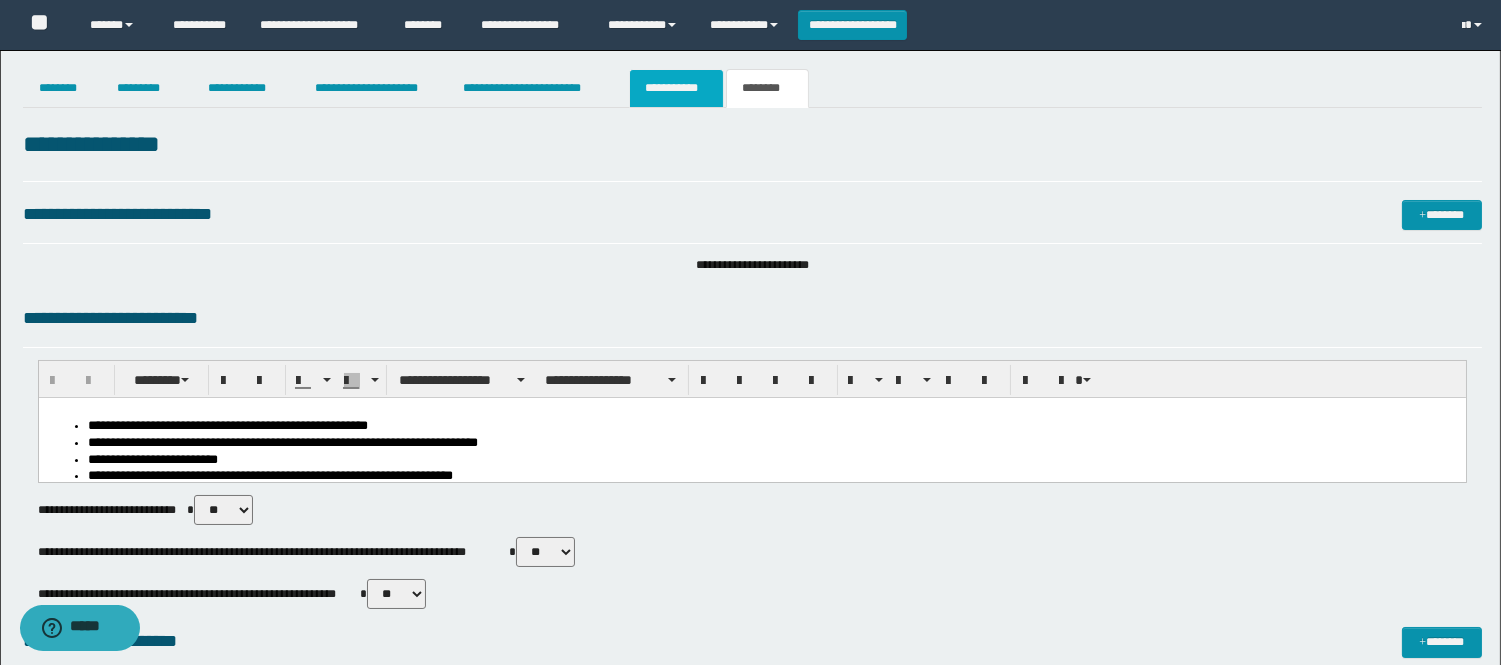 click on "**********" at bounding box center [676, 88] 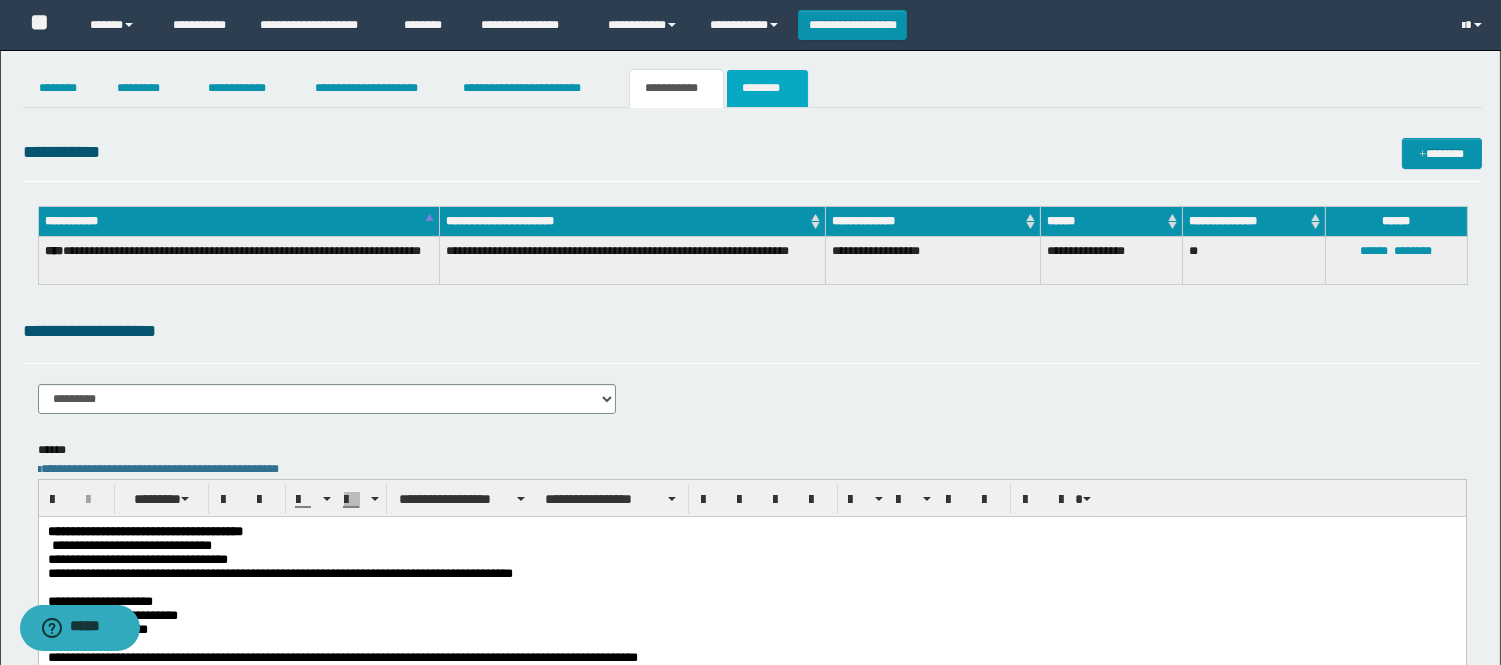 click on "********" at bounding box center (767, 88) 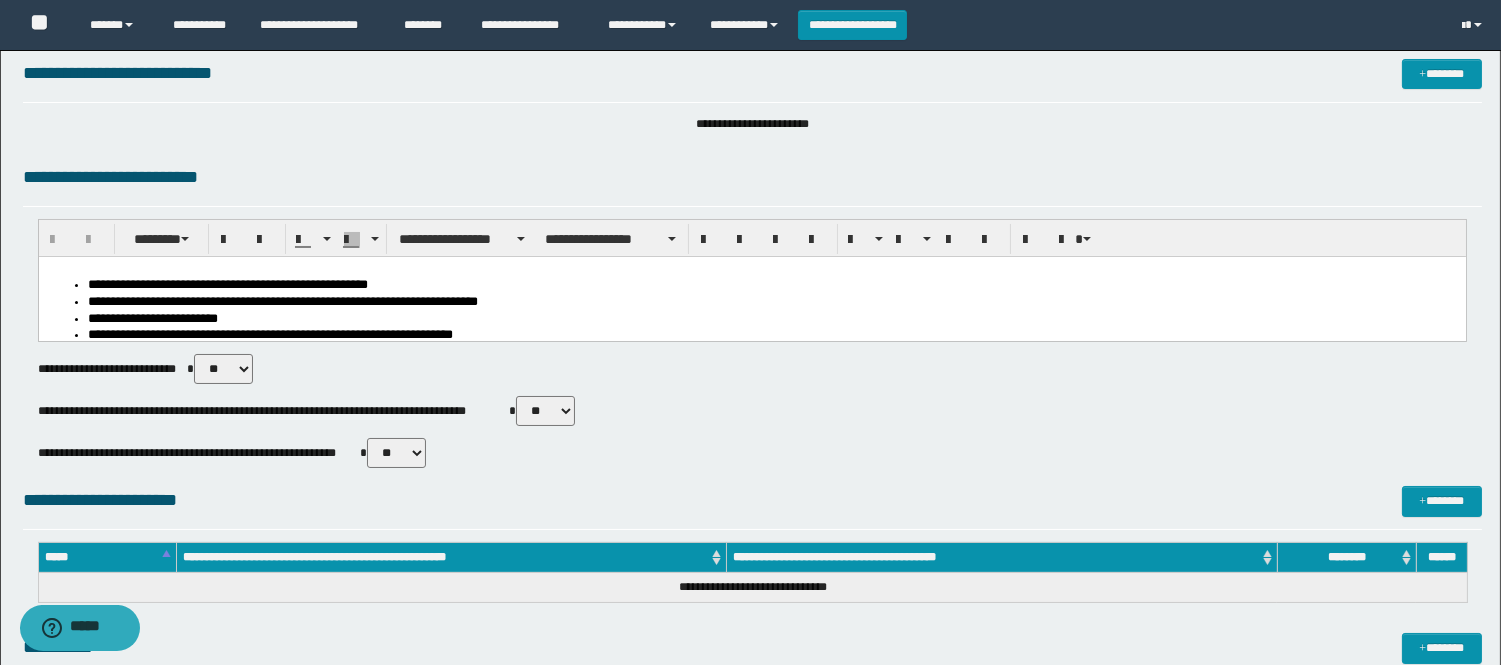 scroll, scrollTop: 0, scrollLeft: 0, axis: both 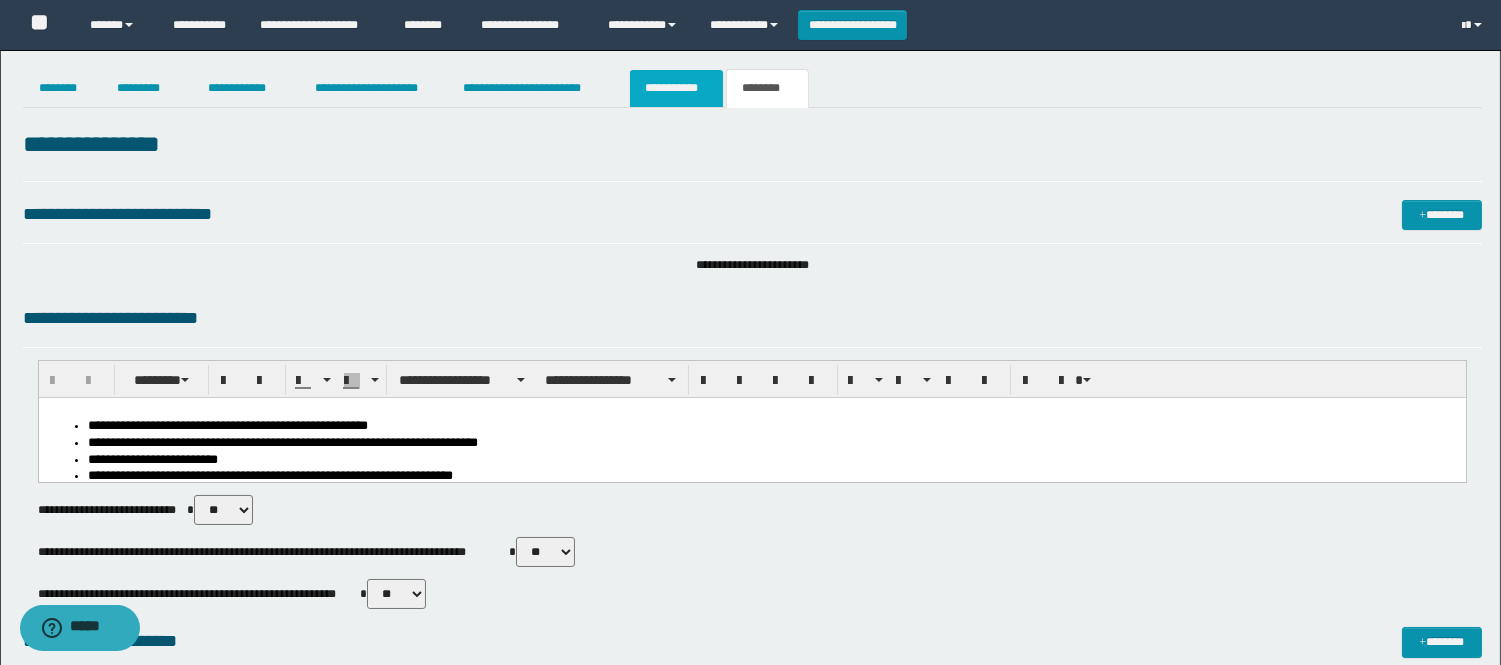 click on "**********" at bounding box center [676, 88] 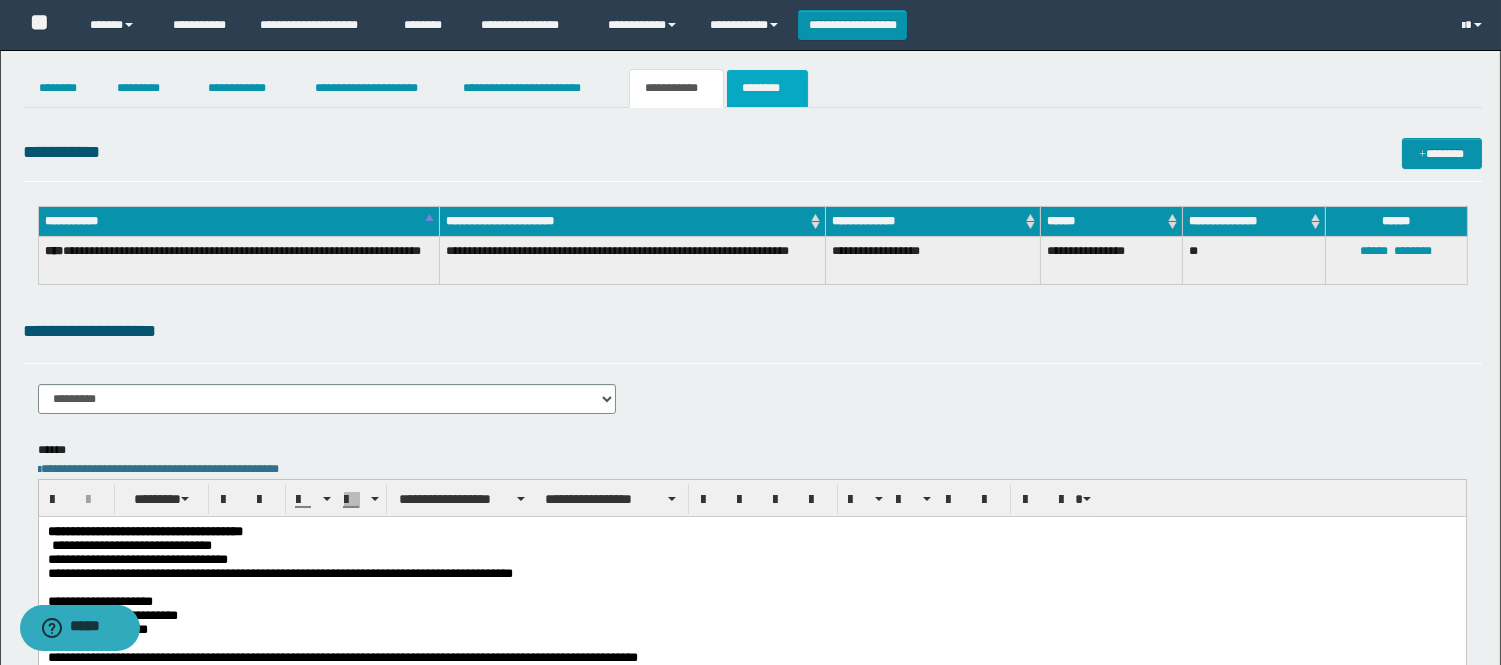 click on "********" at bounding box center [767, 88] 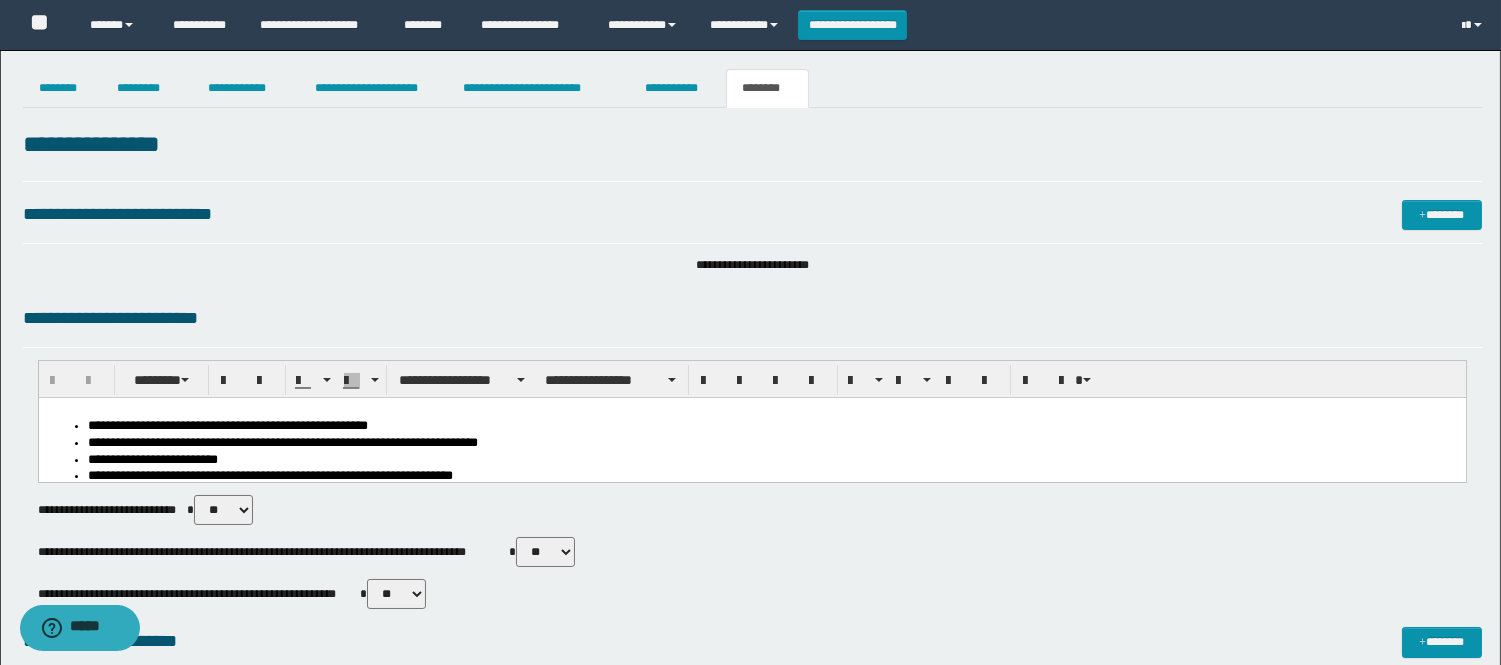 click on "********" at bounding box center [767, 88] 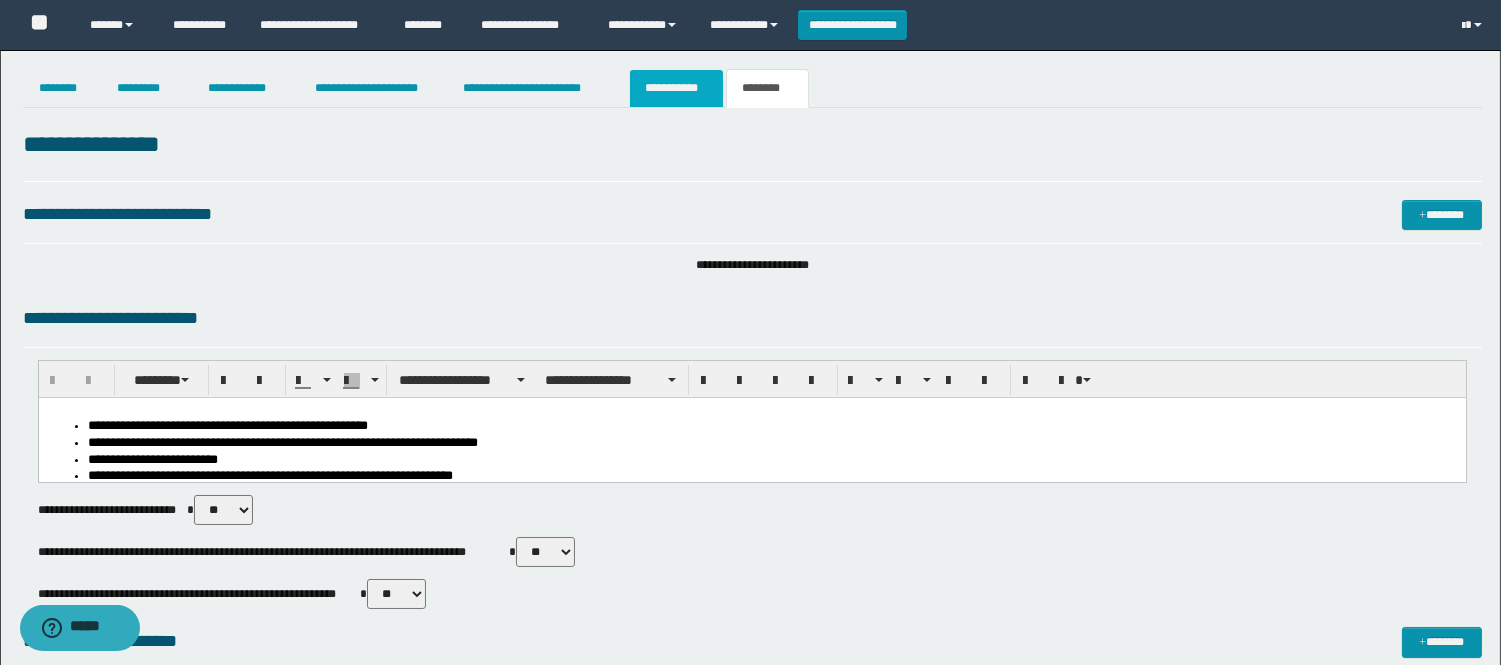 click on "**********" at bounding box center (676, 88) 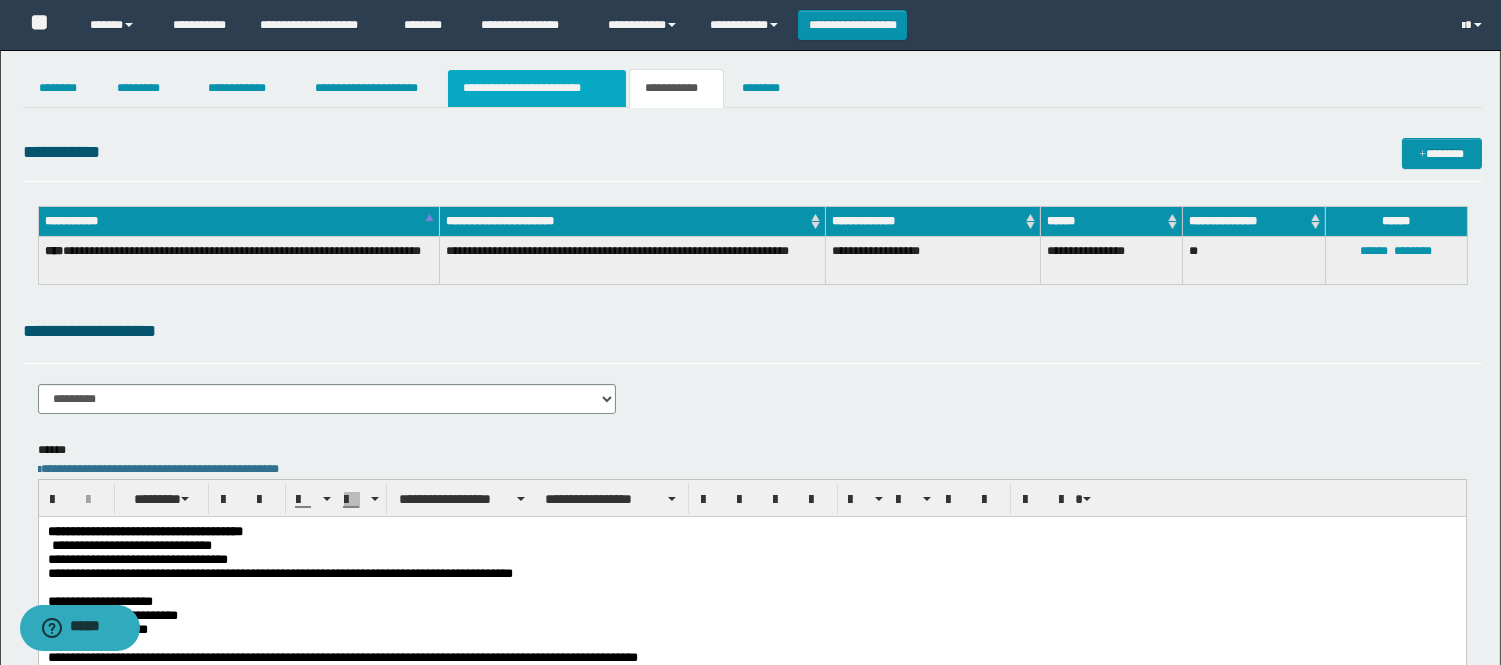 click on "**********" at bounding box center [537, 88] 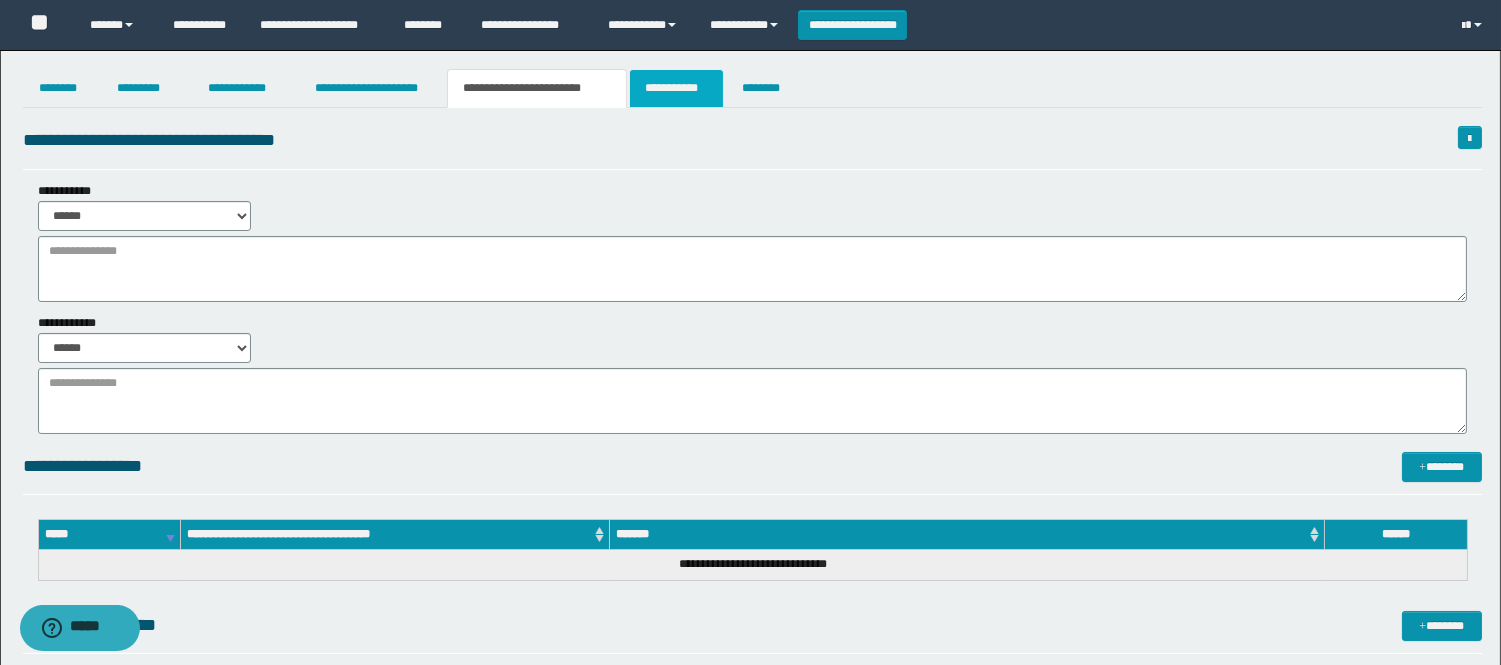 click on "**********" at bounding box center [676, 88] 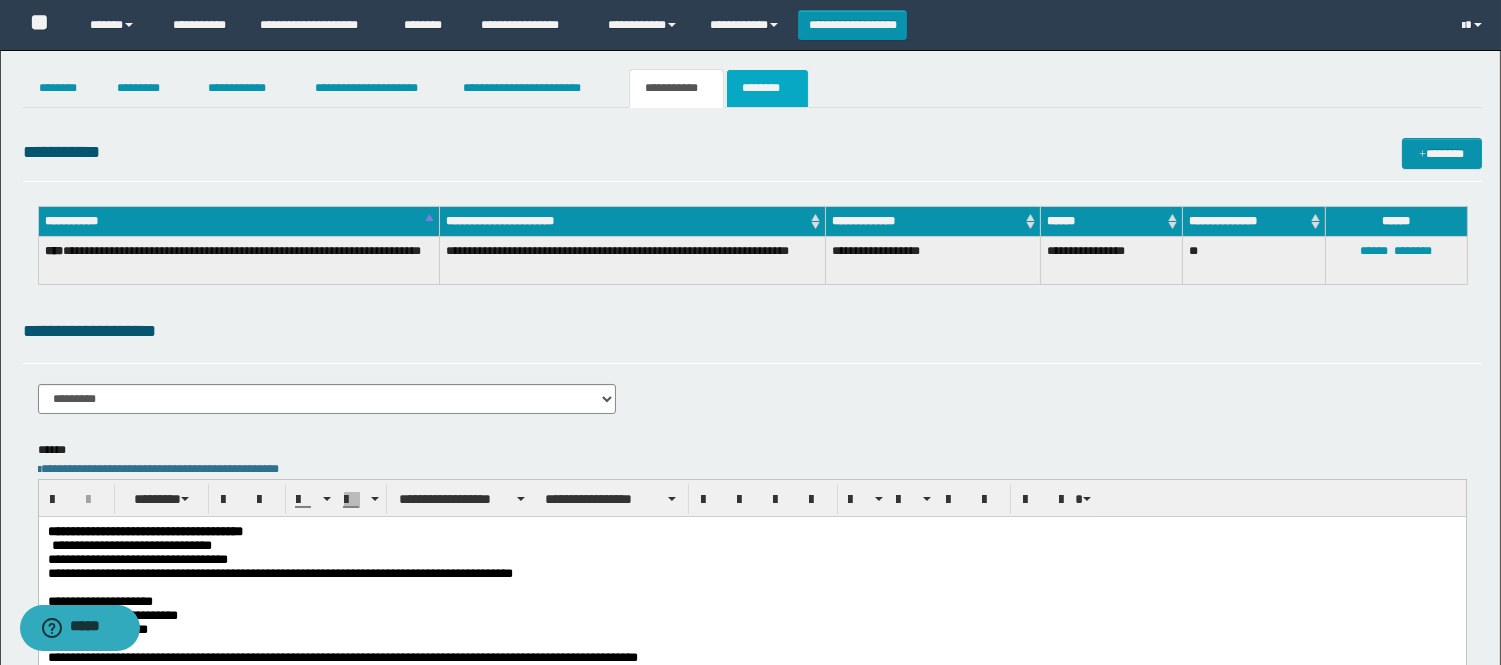 click on "********" at bounding box center (767, 88) 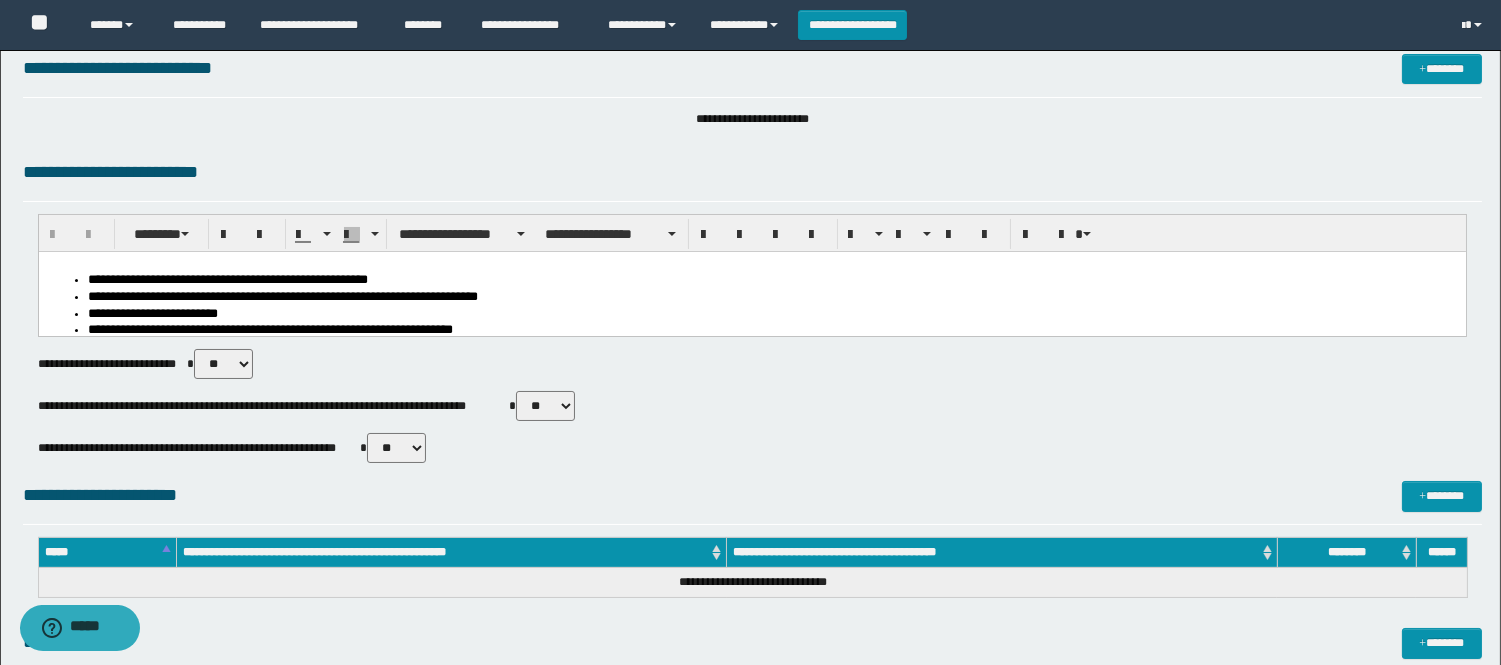 scroll, scrollTop: 0, scrollLeft: 0, axis: both 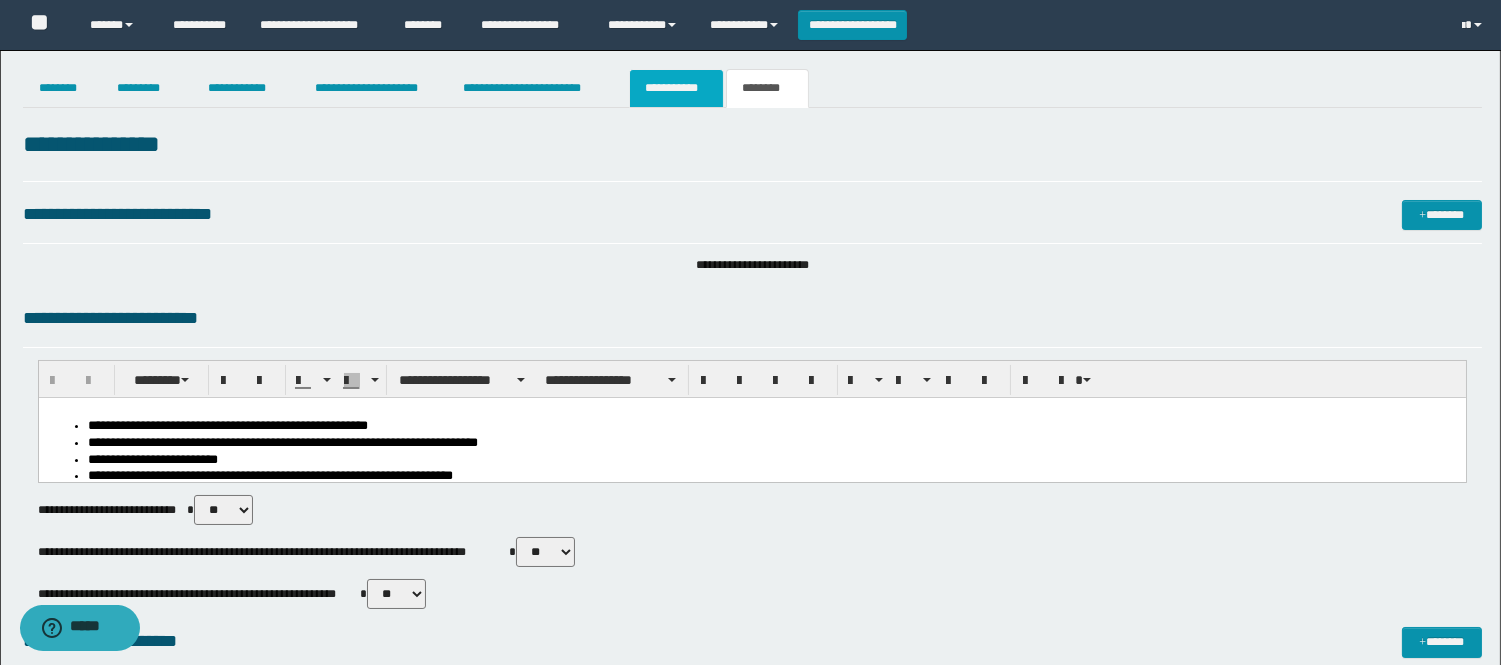 click on "**********" at bounding box center (676, 88) 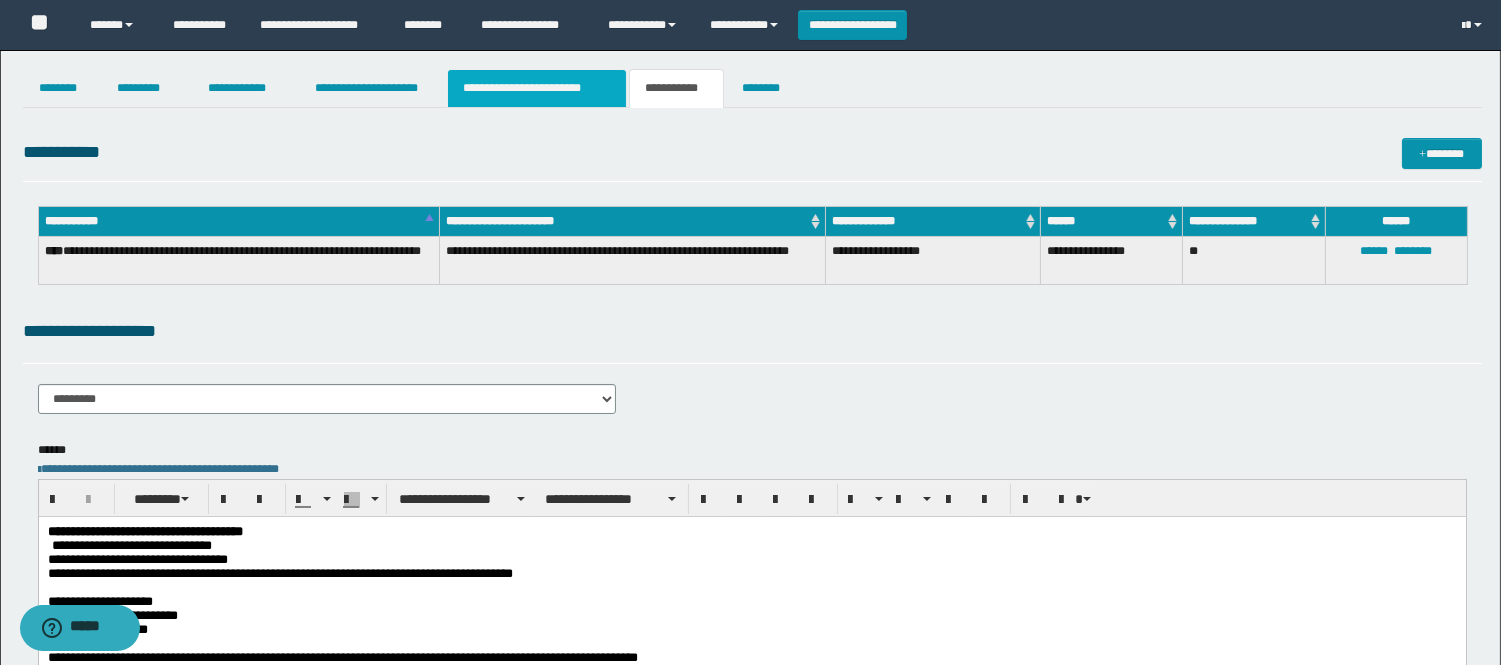 click on "**********" at bounding box center (537, 88) 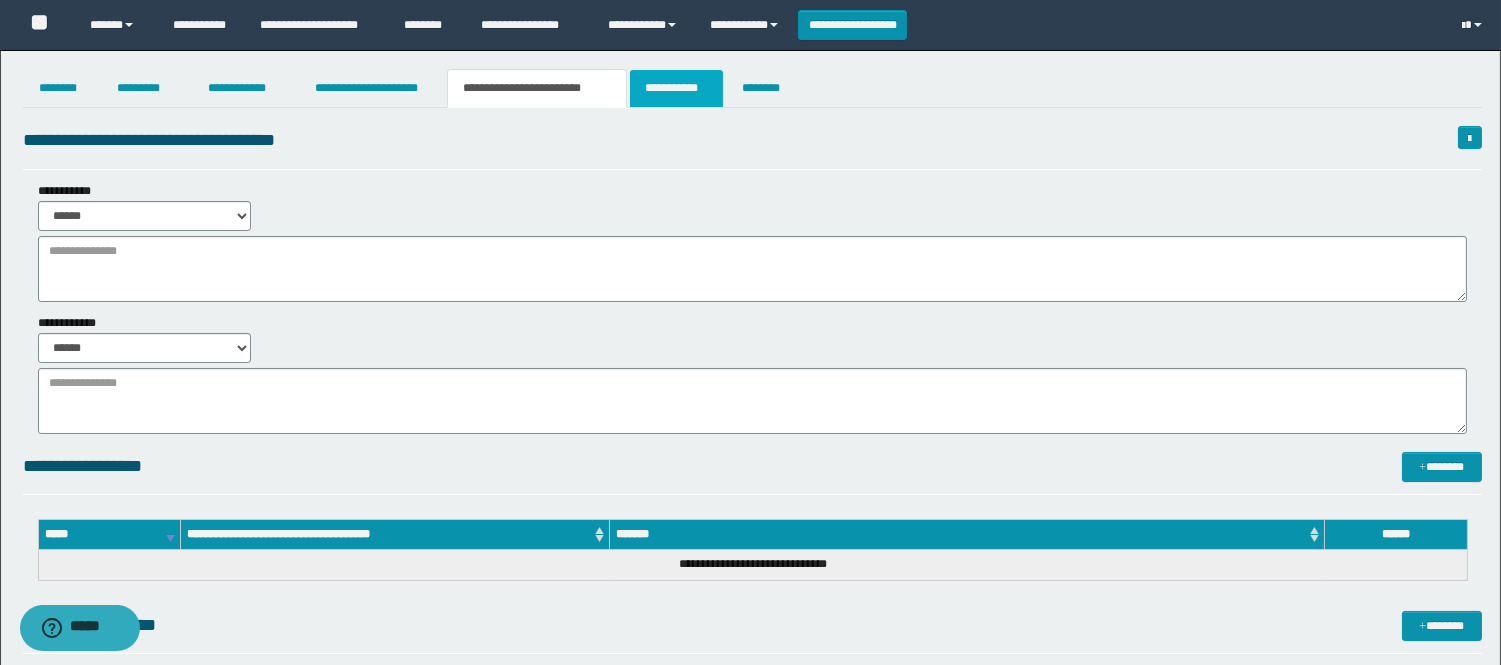click on "**********" at bounding box center [676, 88] 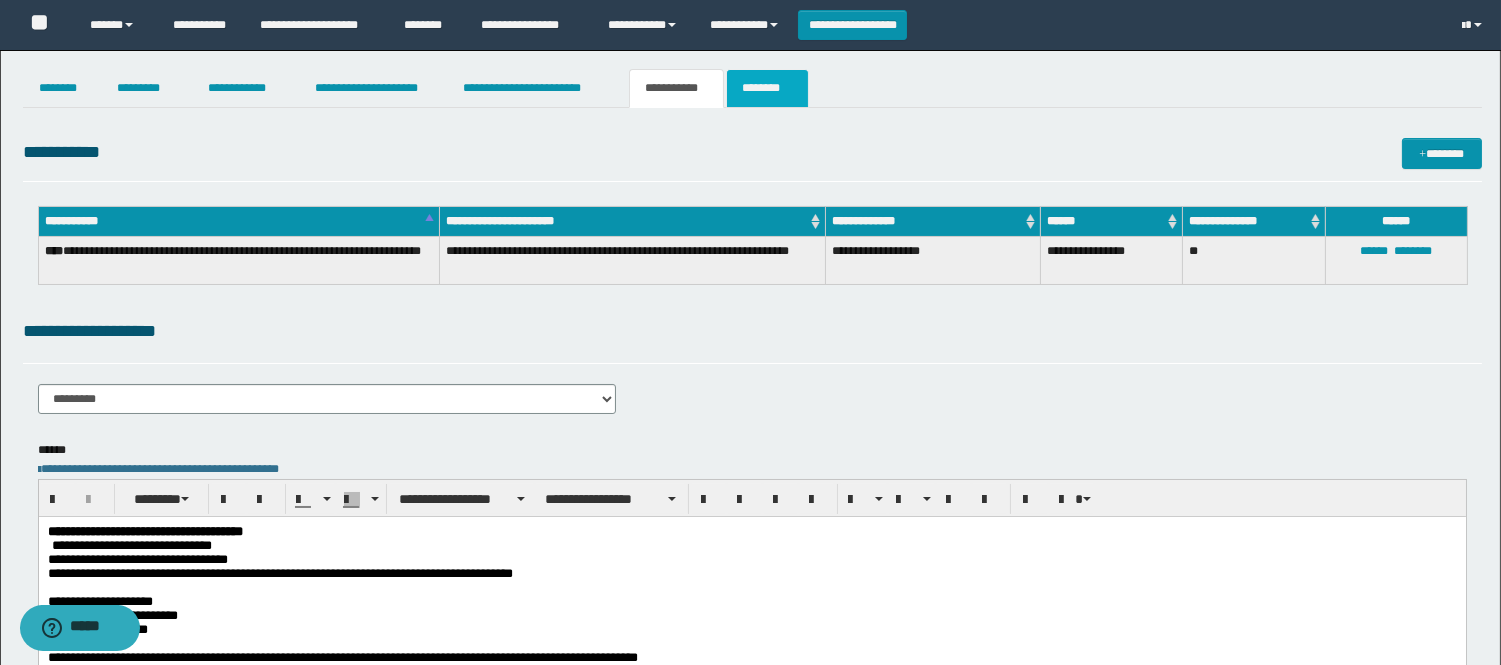 click on "********" at bounding box center (767, 88) 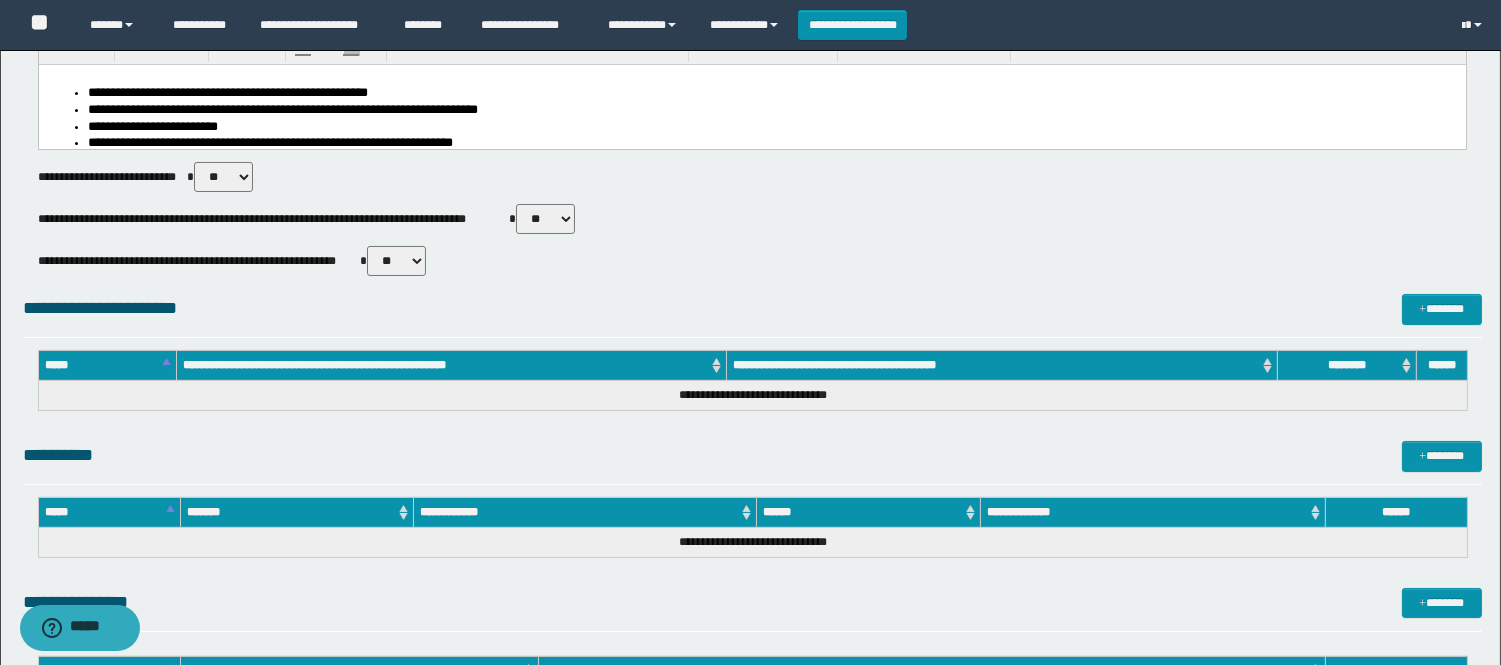 scroll, scrollTop: 813, scrollLeft: 0, axis: vertical 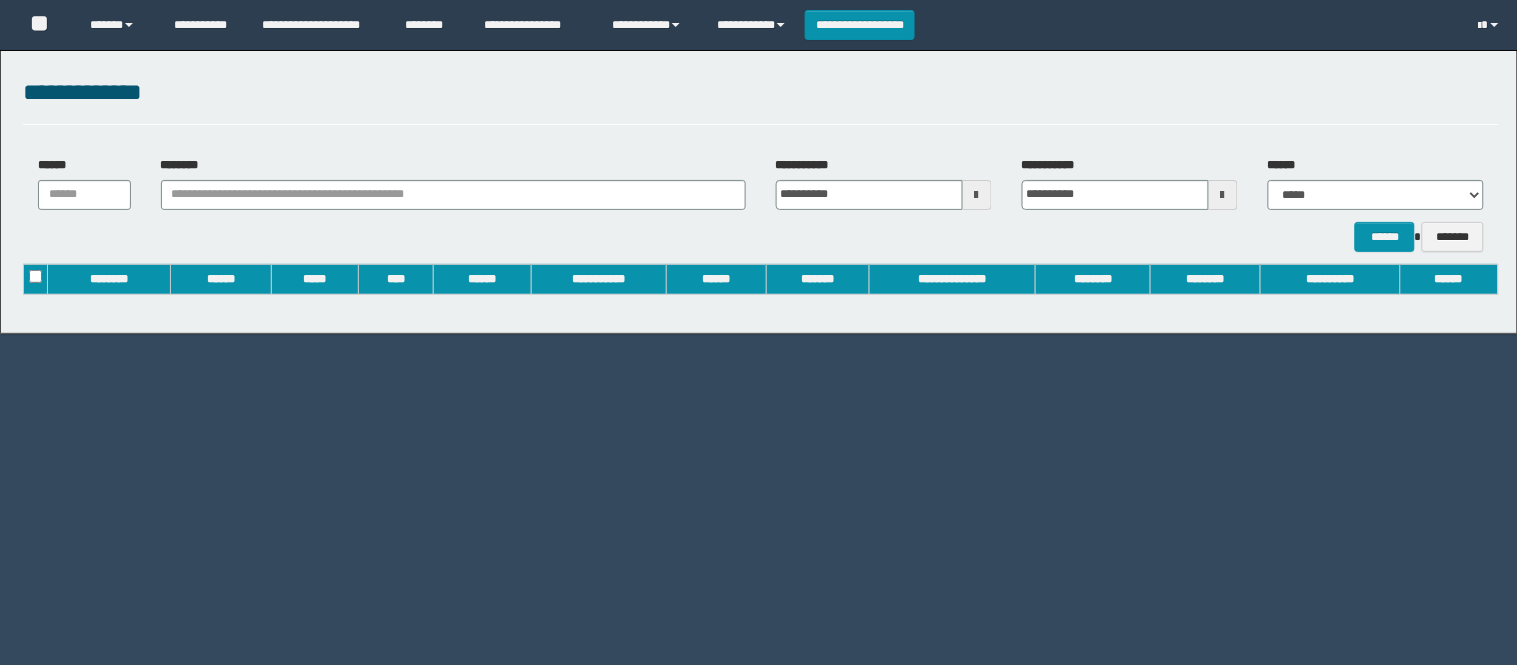 type on "**********" 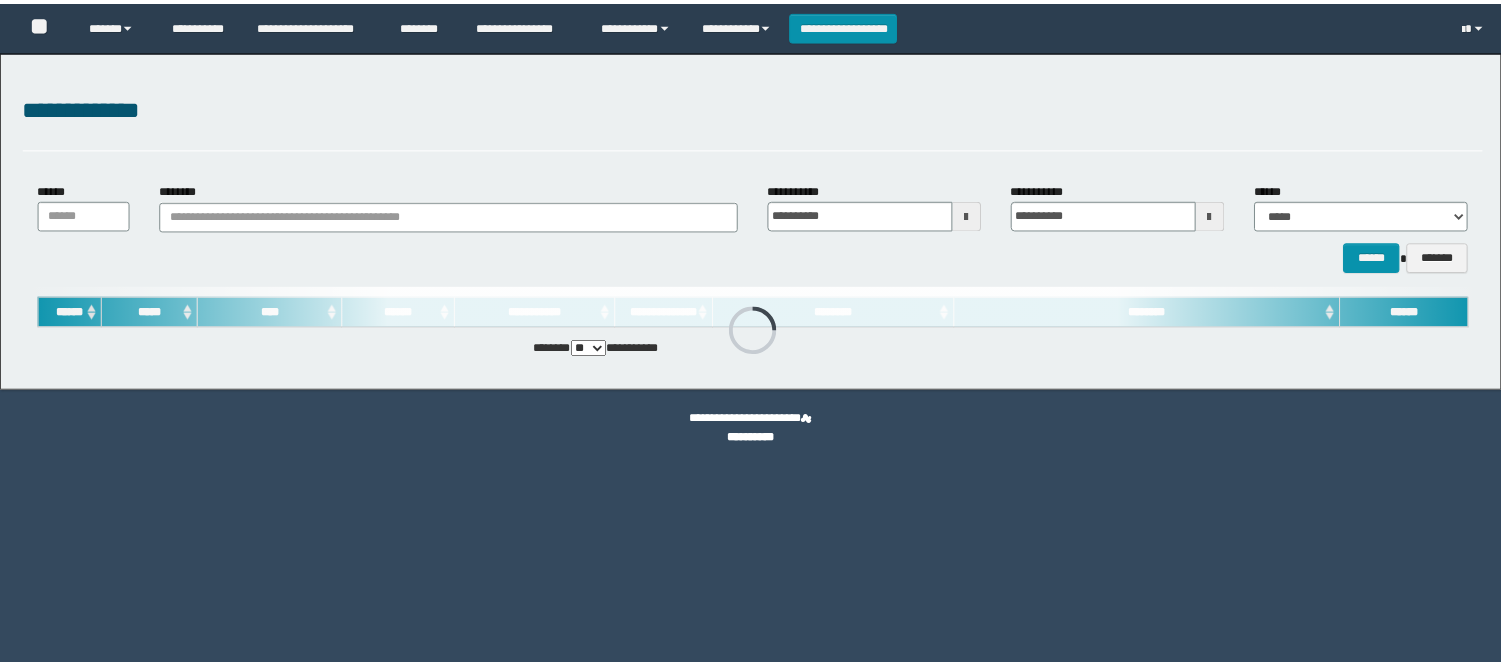 scroll, scrollTop: 0, scrollLeft: 0, axis: both 